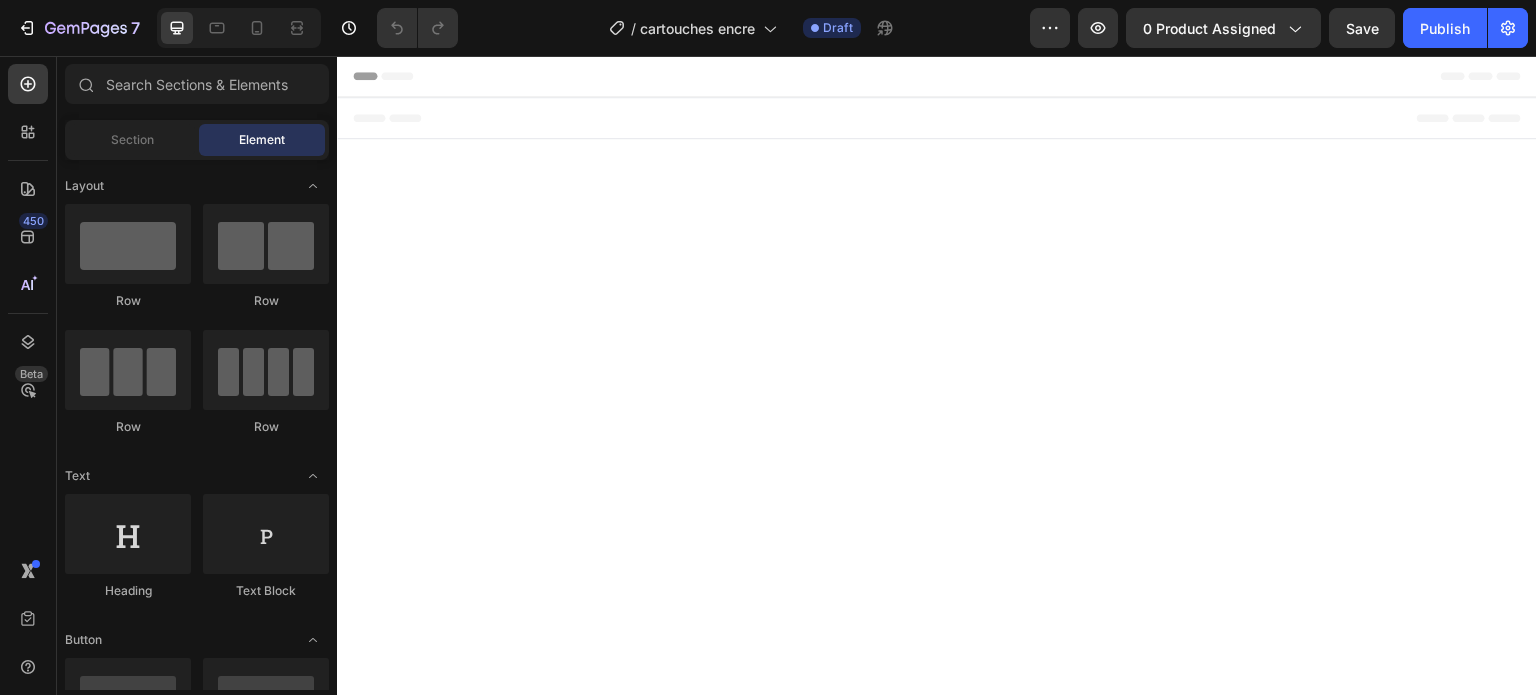 scroll, scrollTop: 0, scrollLeft: 0, axis: both 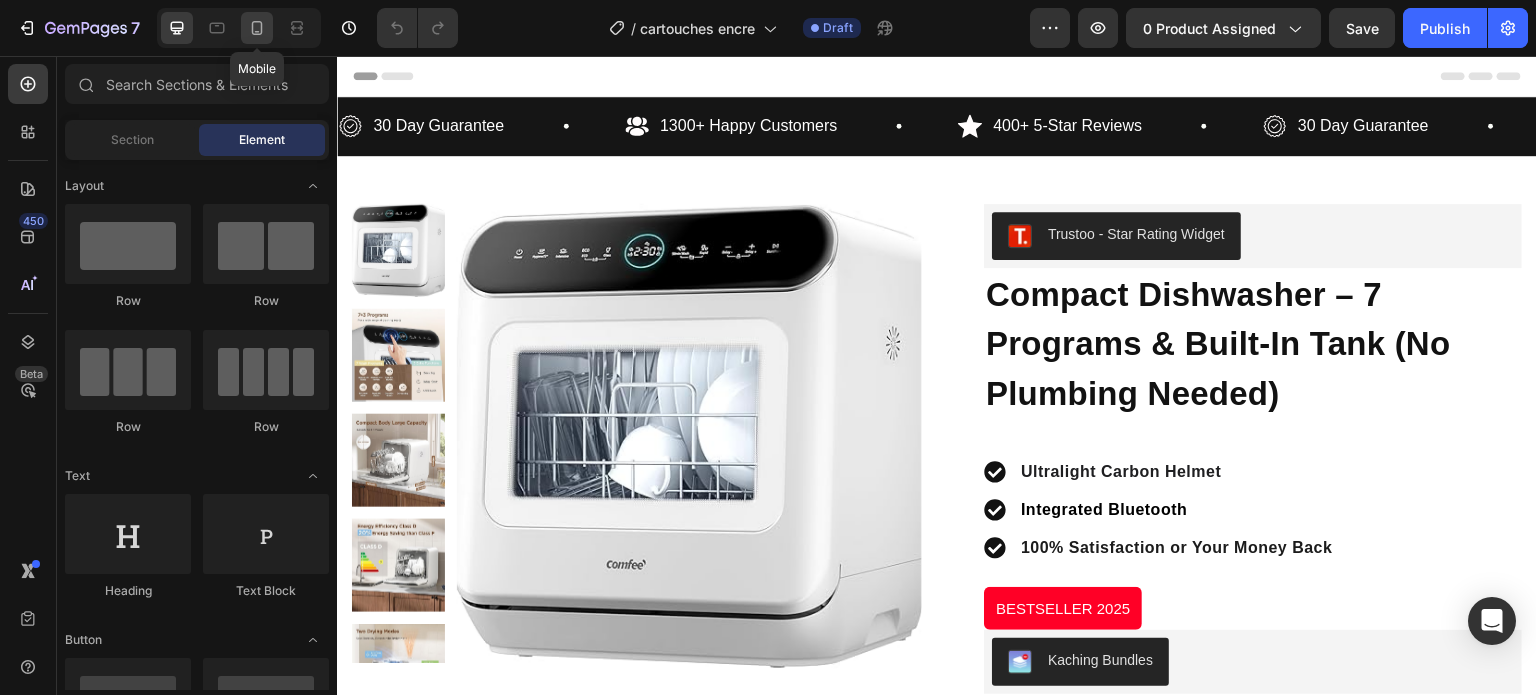 click 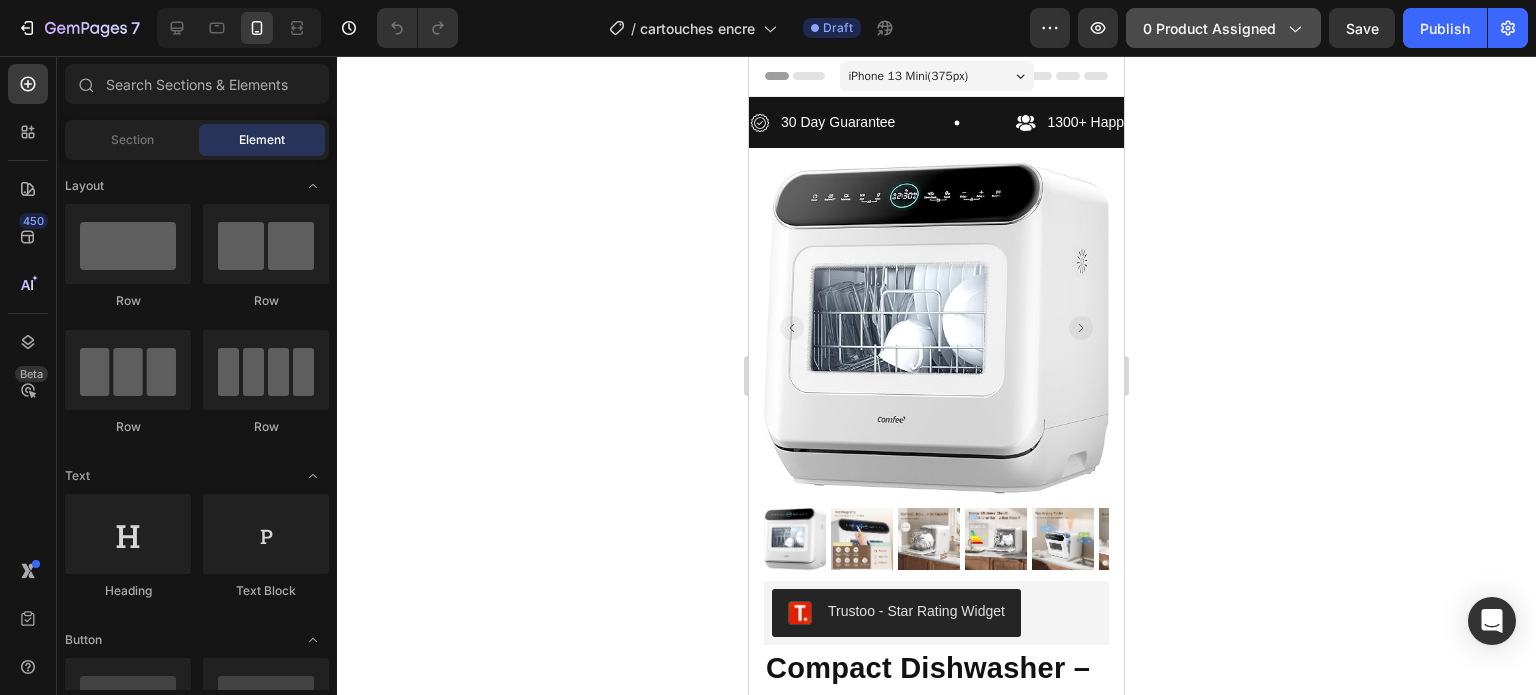 click 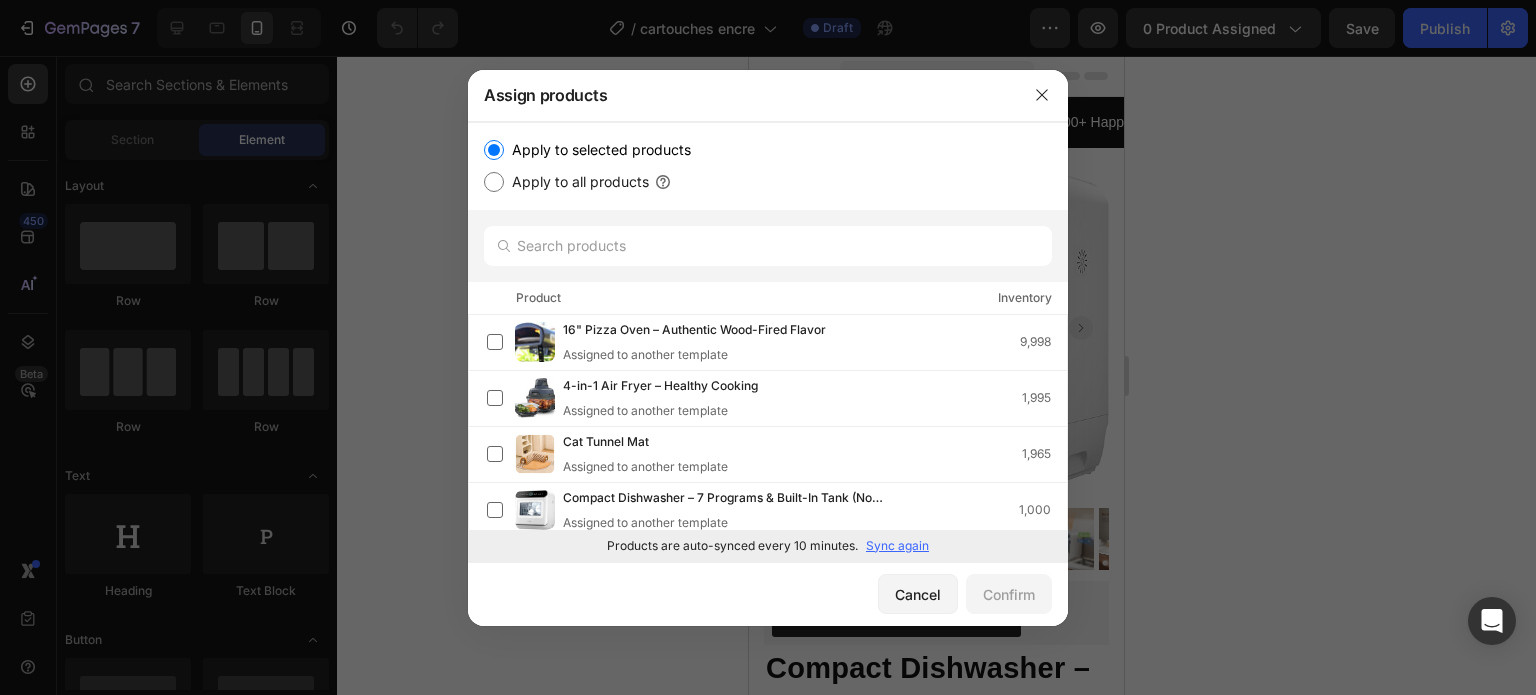 click on "Sync again" at bounding box center [897, 546] 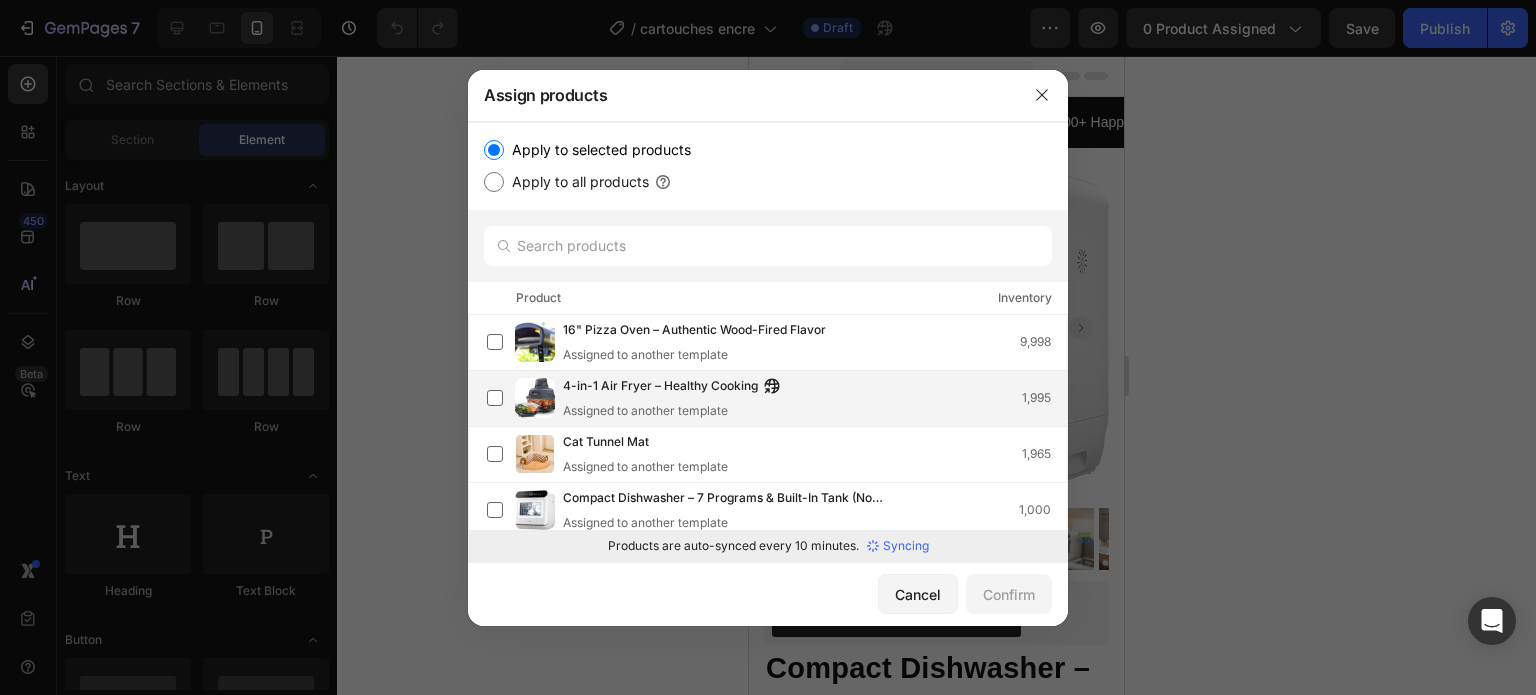 scroll, scrollTop: 0, scrollLeft: 0, axis: both 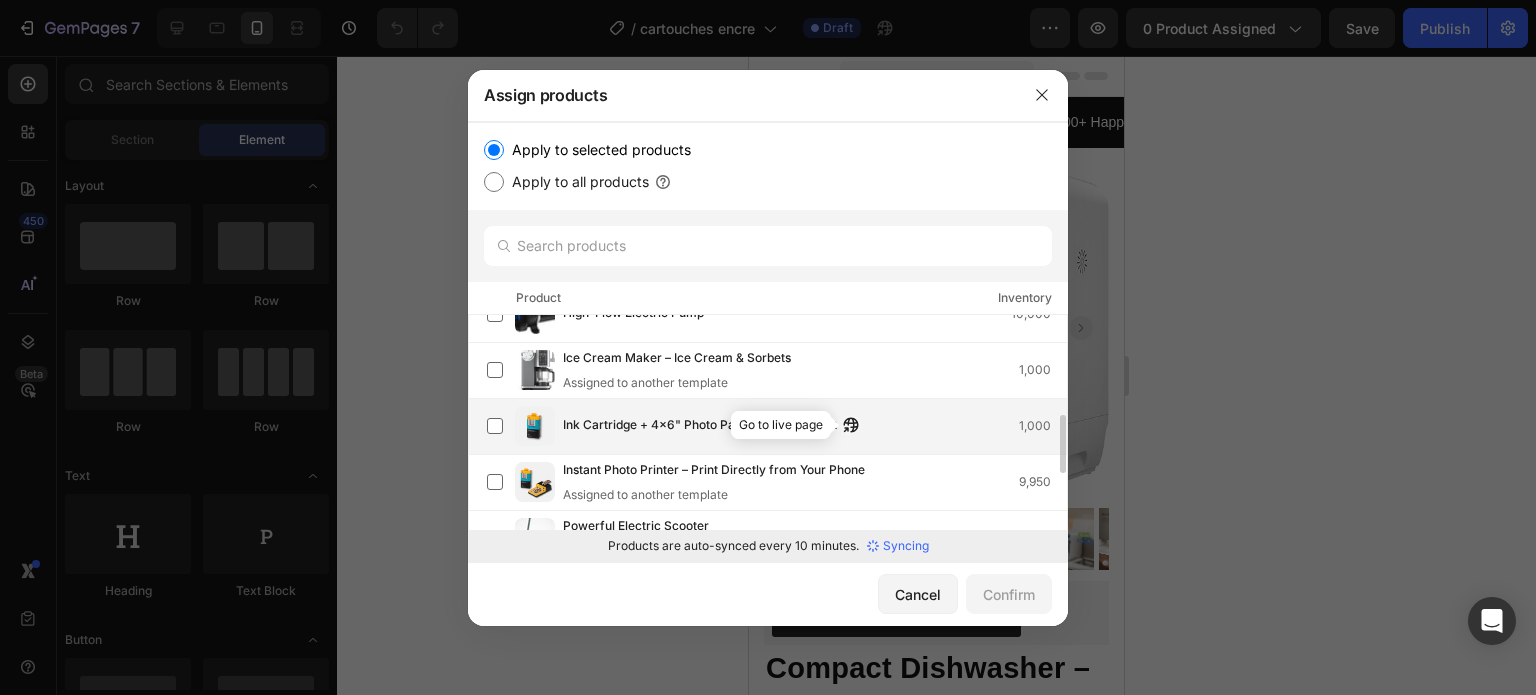 click 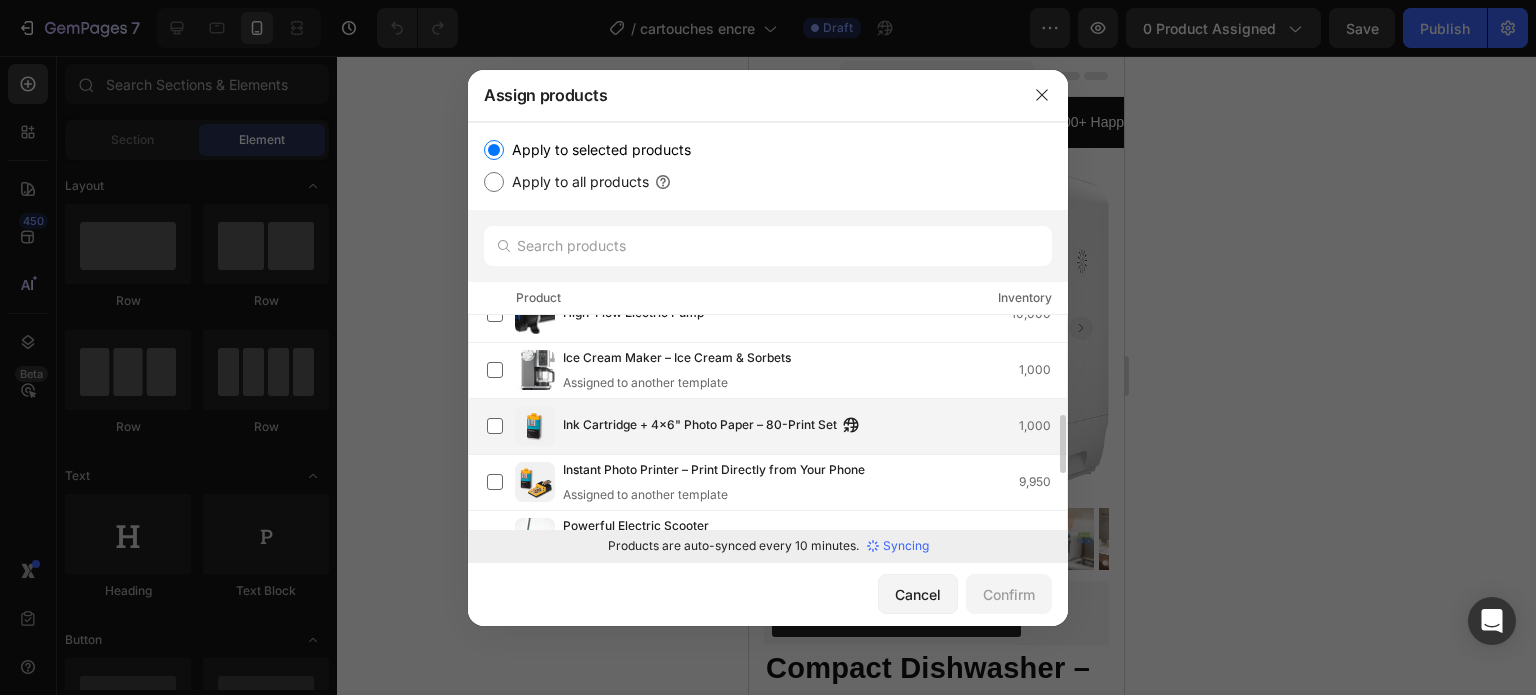 click on "Ink Cartridge + 4x6" Photo Paper – 80-Print Set 1,000" at bounding box center (815, 426) 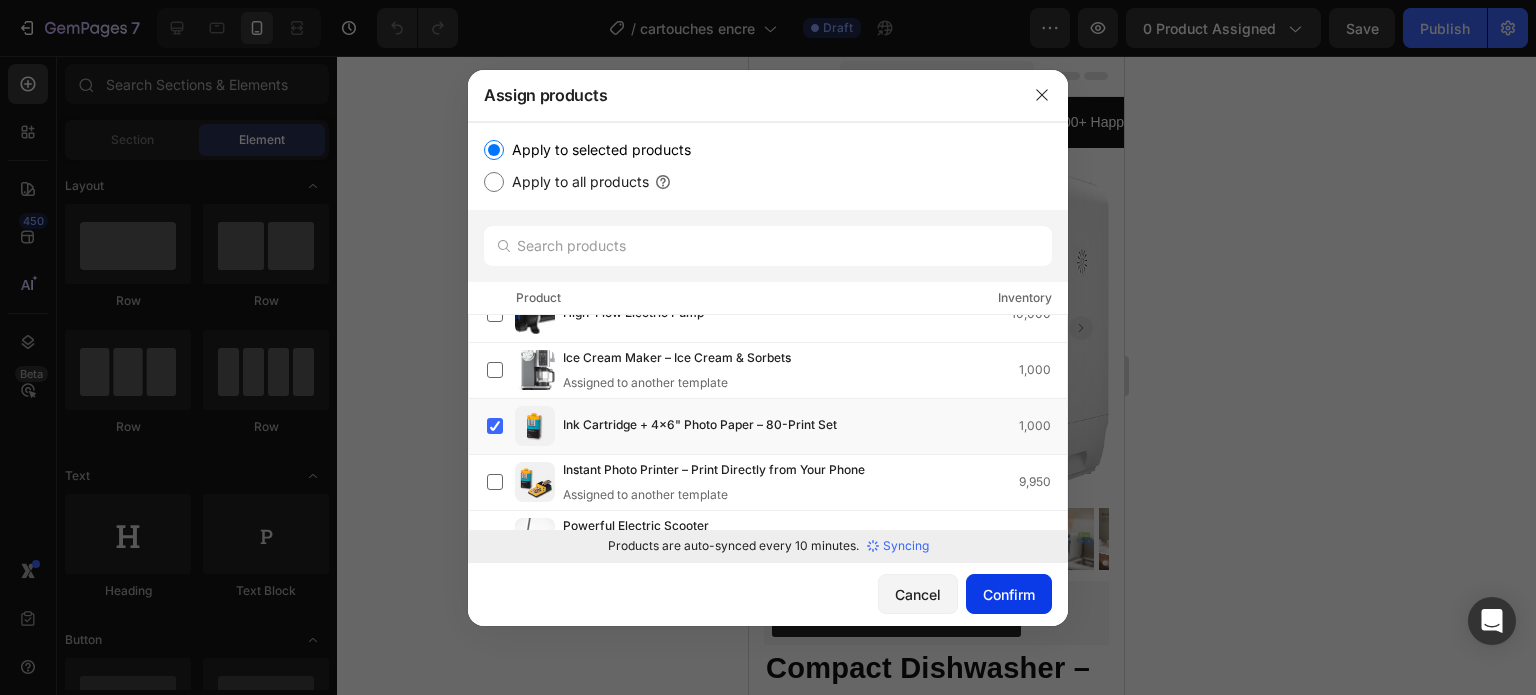 click on "Confirm" at bounding box center [1009, 594] 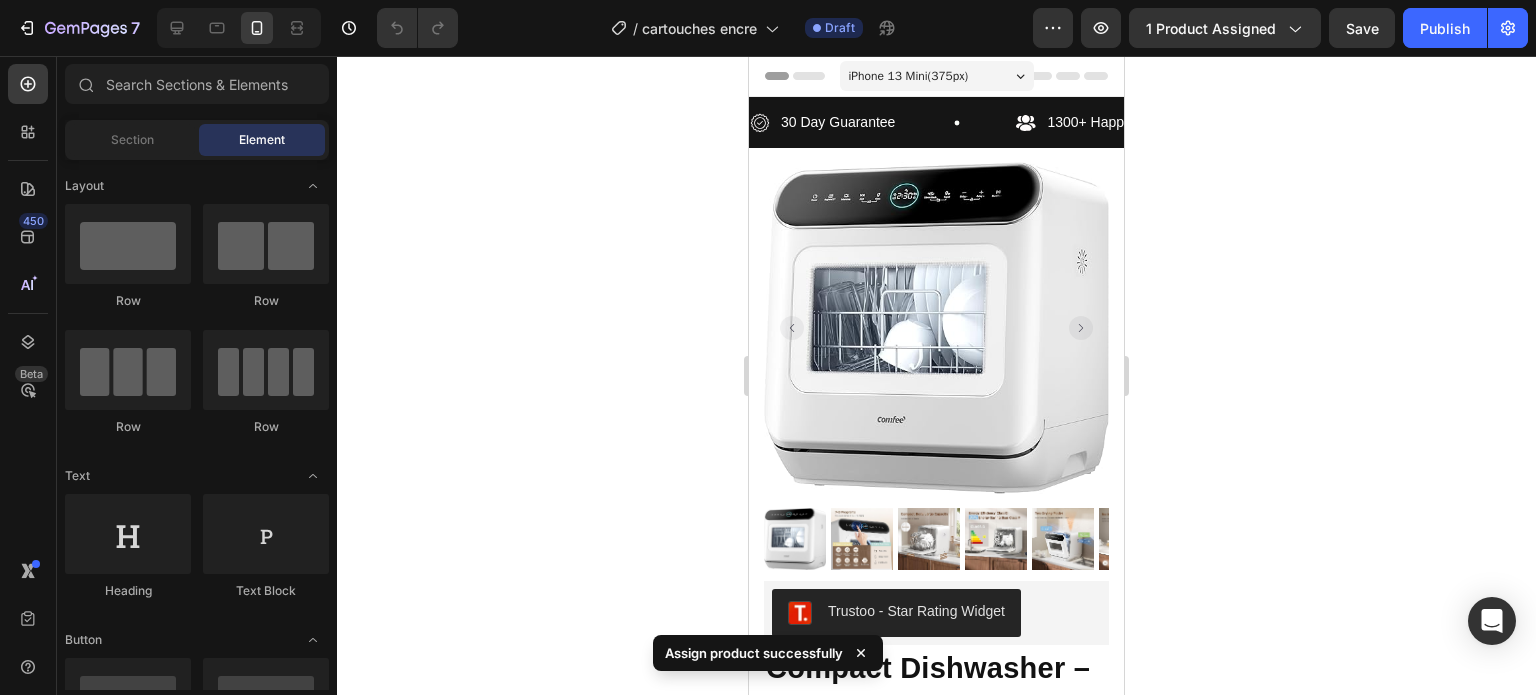 click at bounding box center [936, 327] 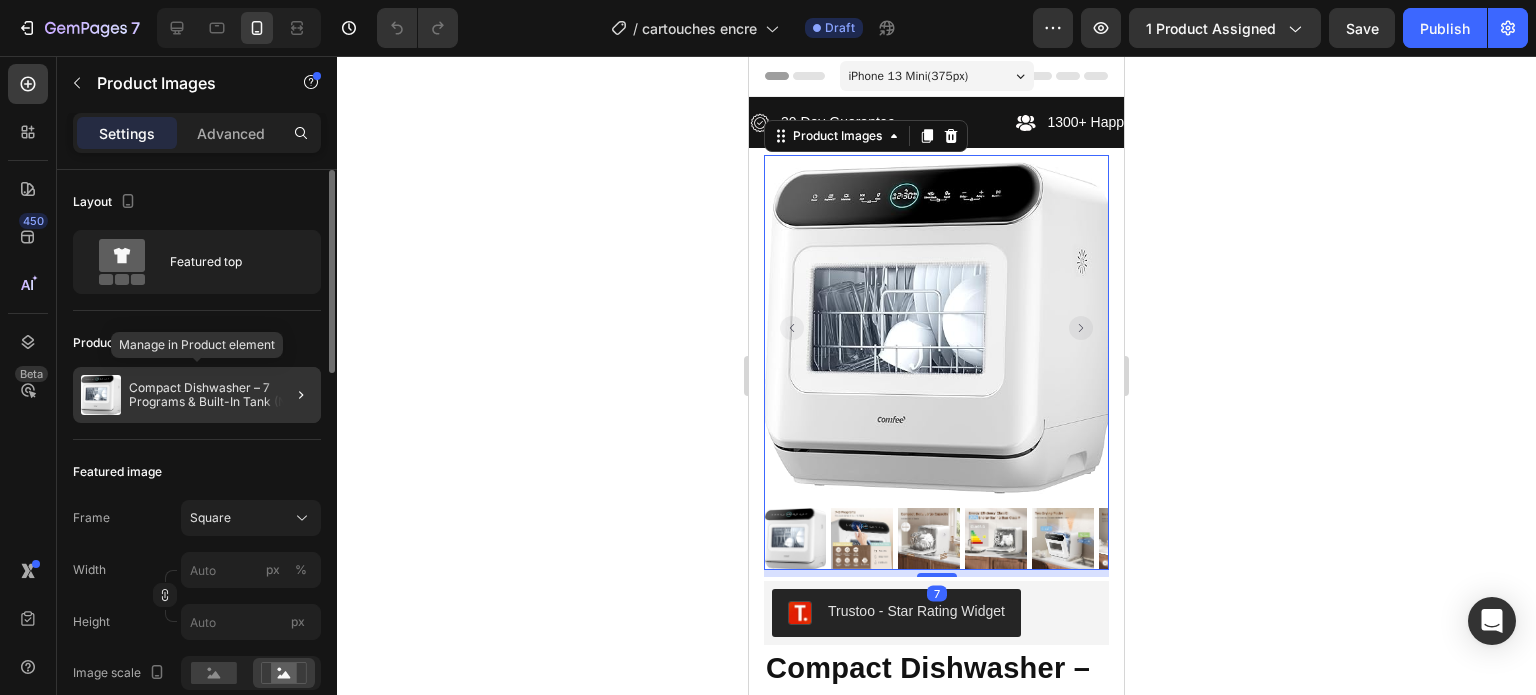 click on "Compact Dishwasher – 7 Programs & Built-In Tank (No Plumbing Needed)" at bounding box center [221, 395] 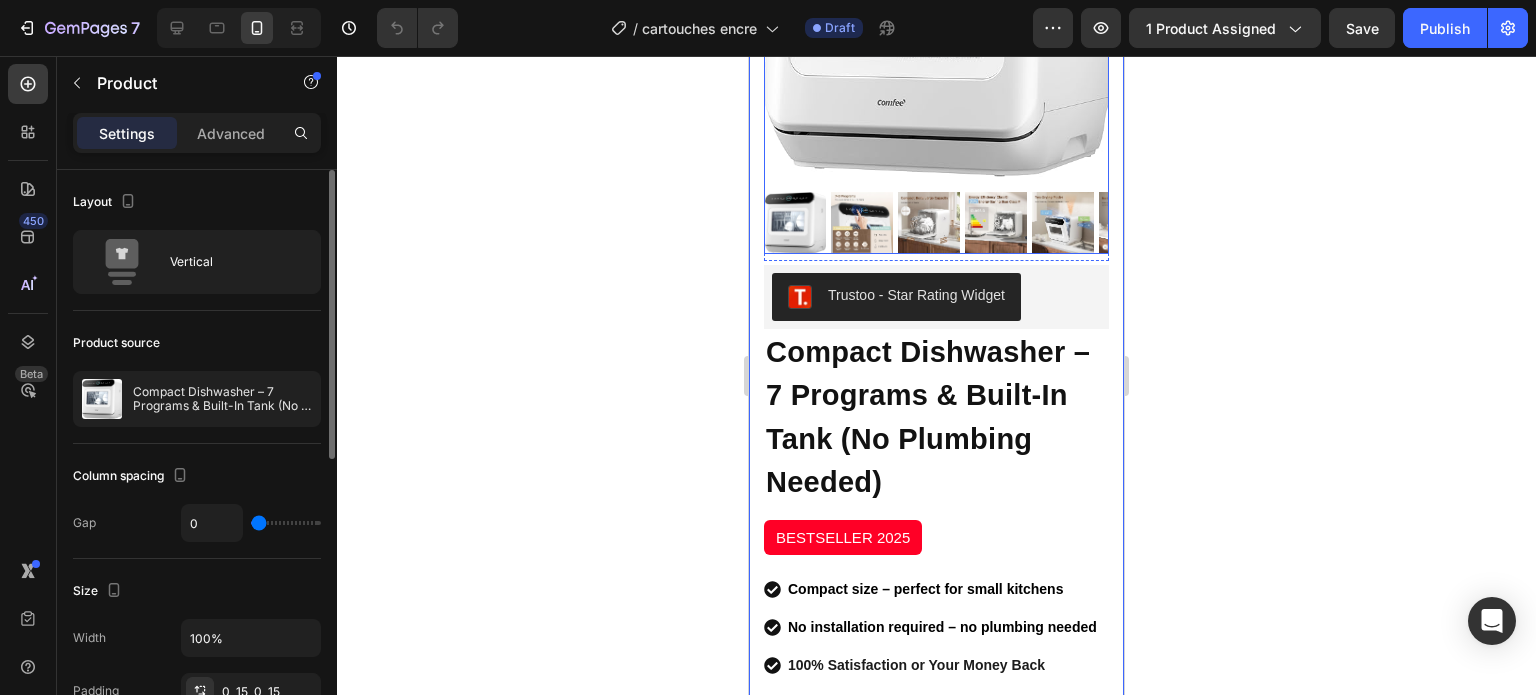 scroll, scrollTop: 367, scrollLeft: 0, axis: vertical 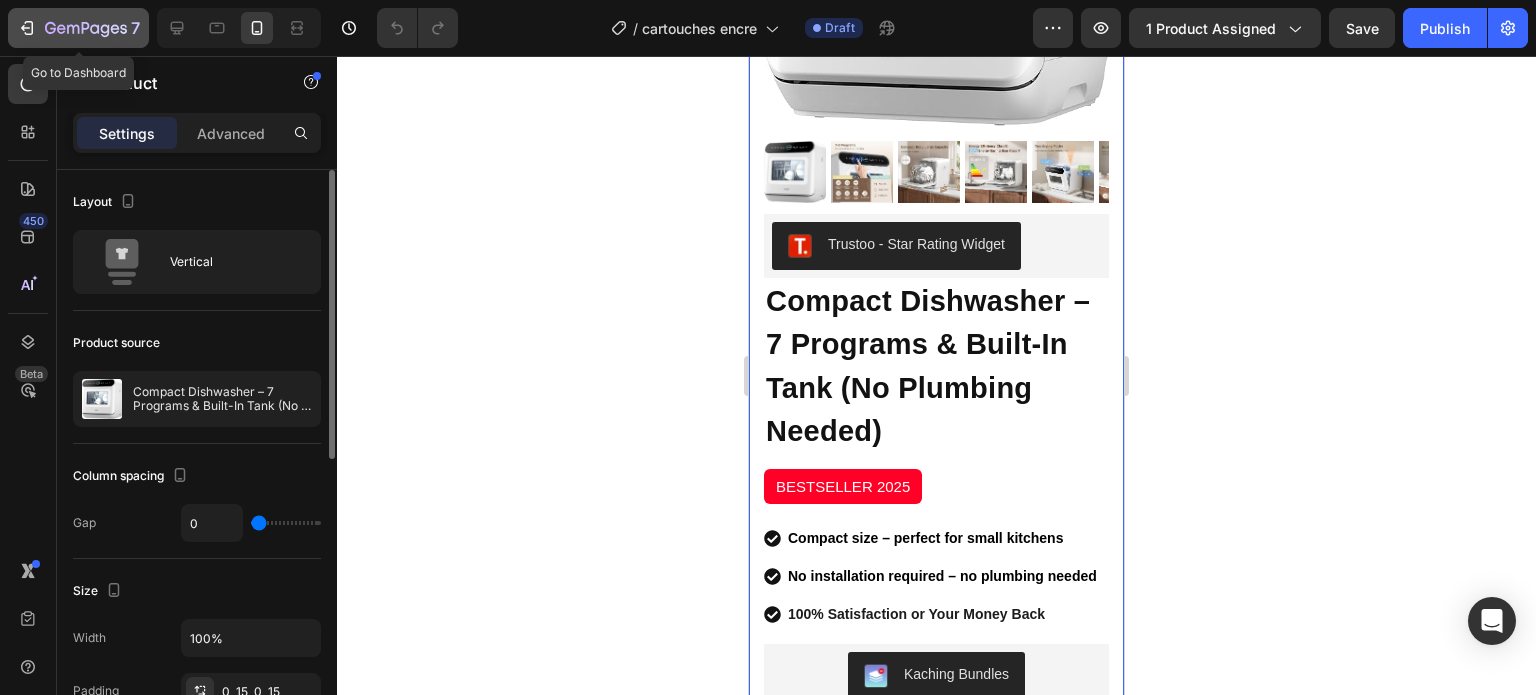 click 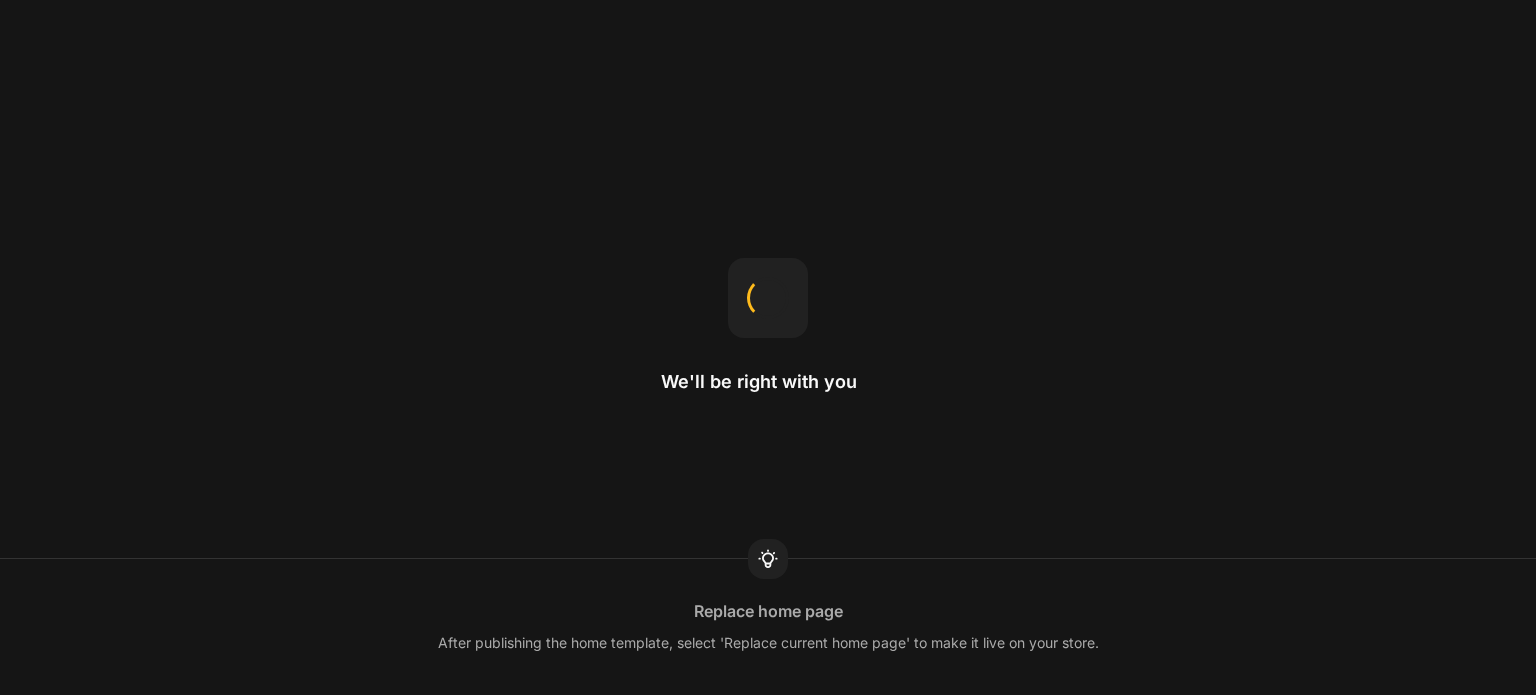 scroll, scrollTop: 0, scrollLeft: 0, axis: both 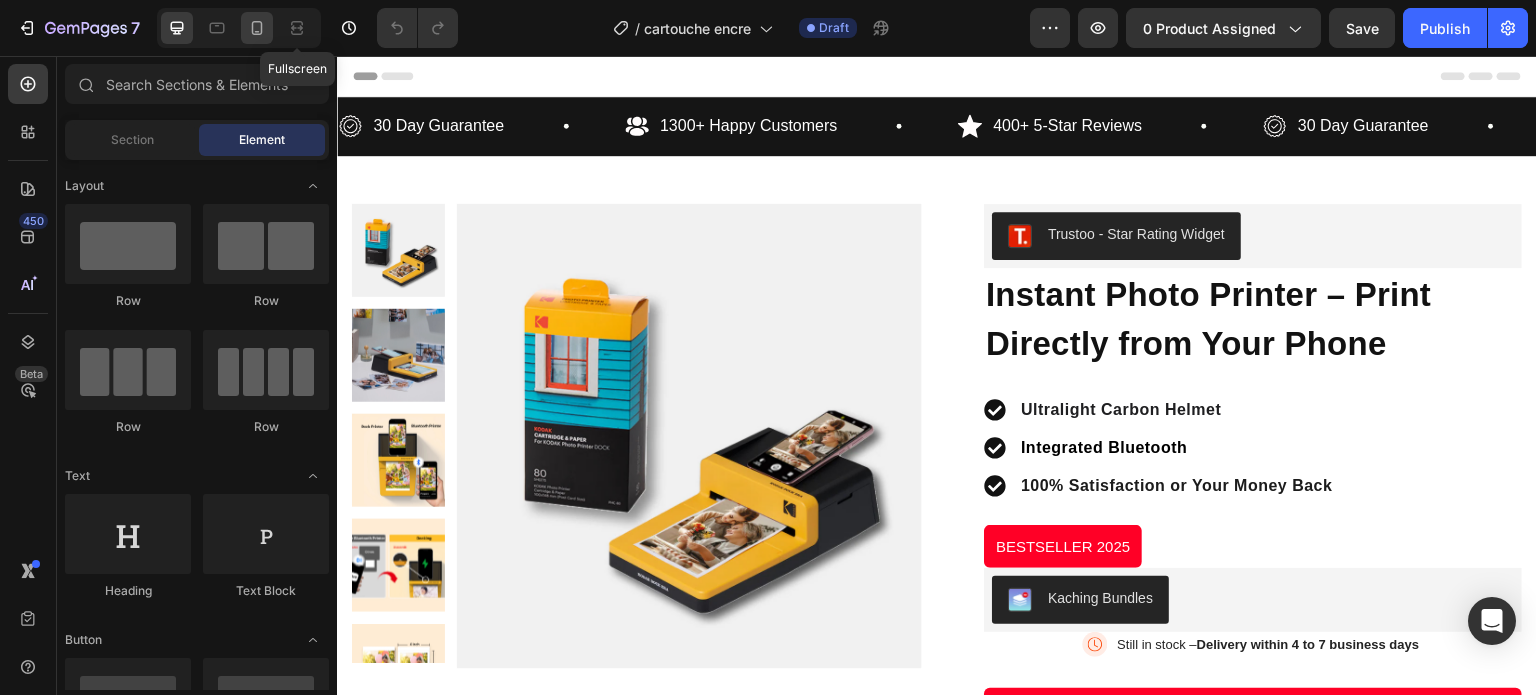 click 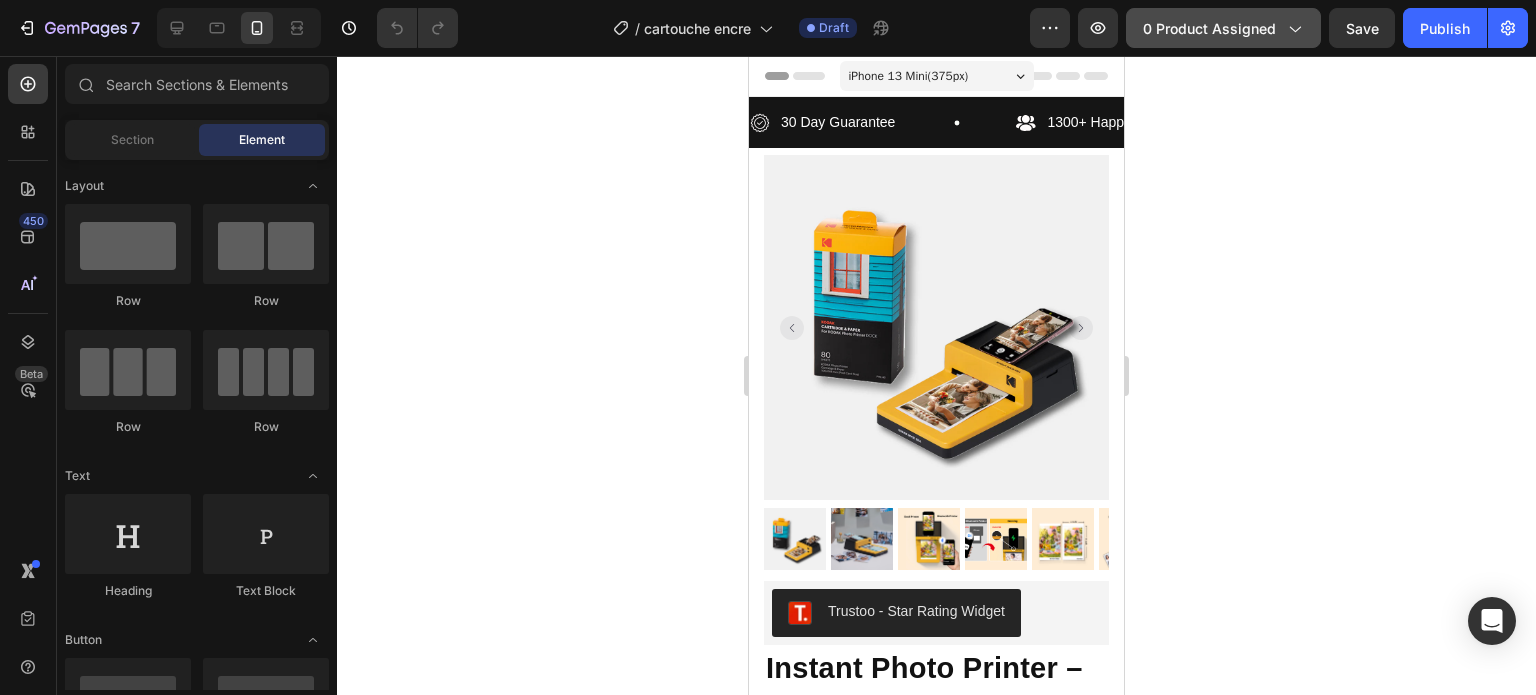 click on "0 product assigned" 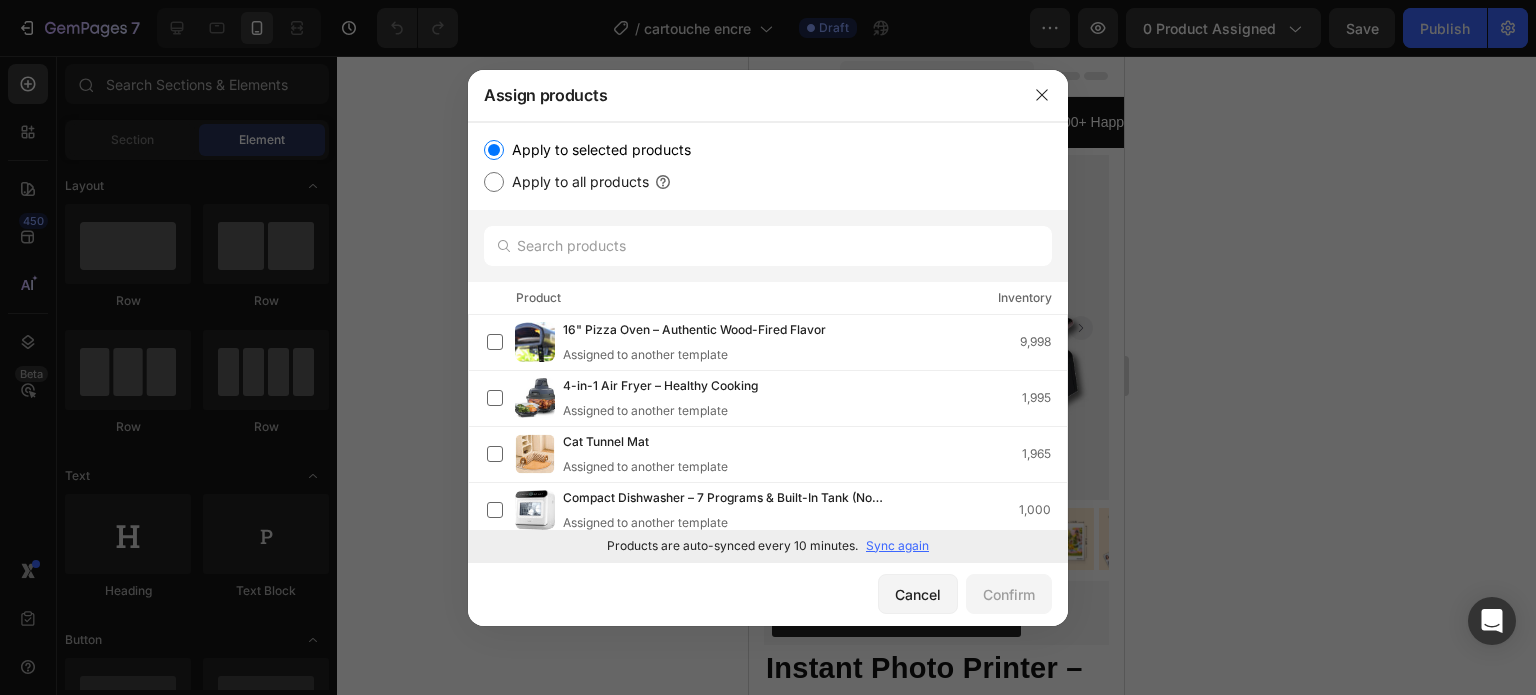 click on "Sync again" at bounding box center [897, 546] 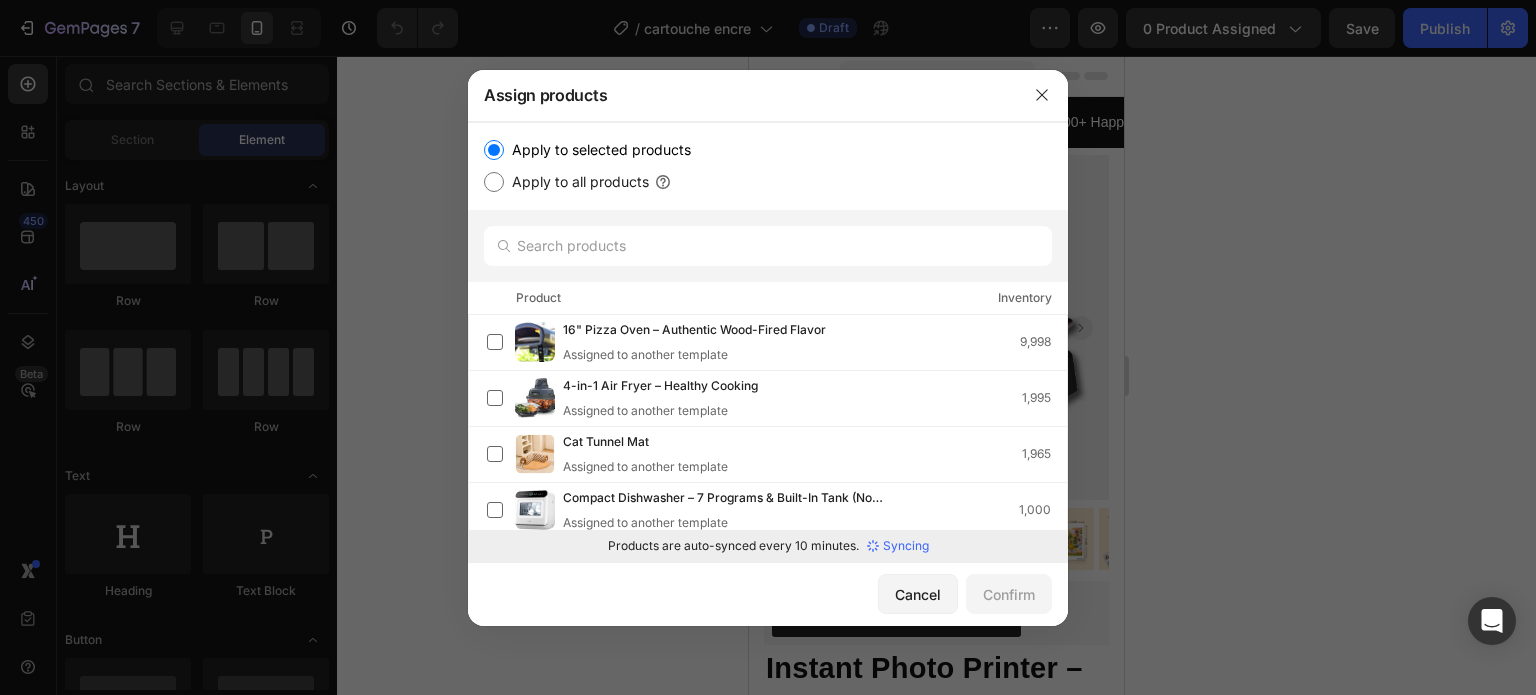 click on "Syncing" at bounding box center (898, 546) 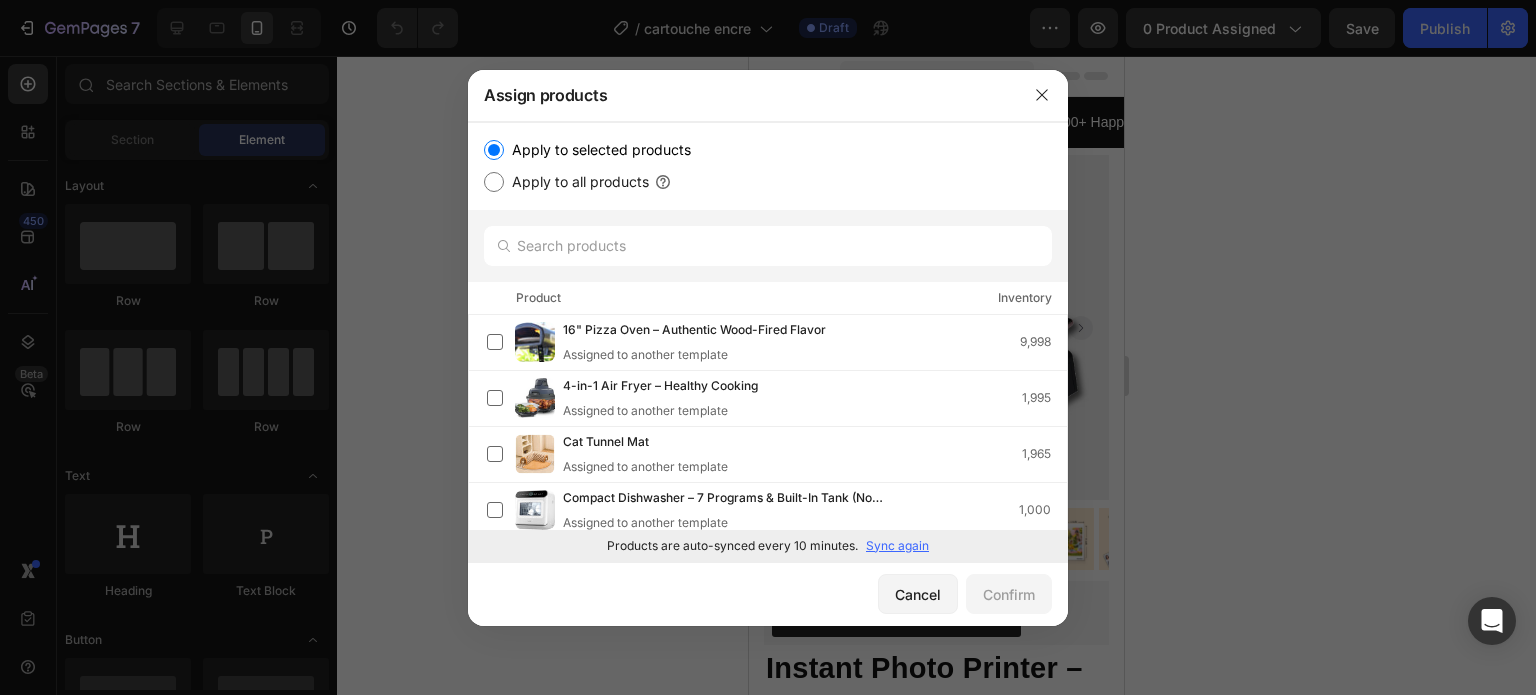 click on "Sync again" at bounding box center [897, 546] 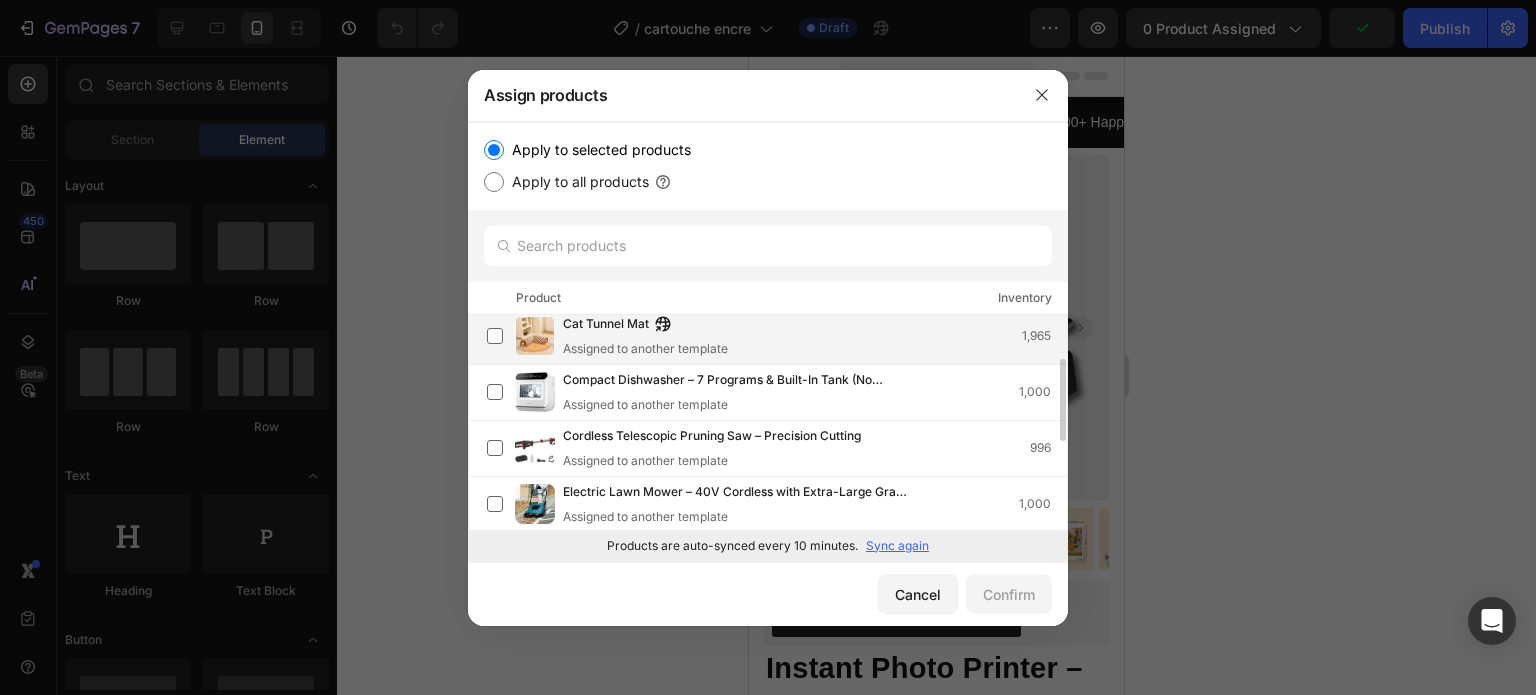scroll, scrollTop: 117, scrollLeft: 0, axis: vertical 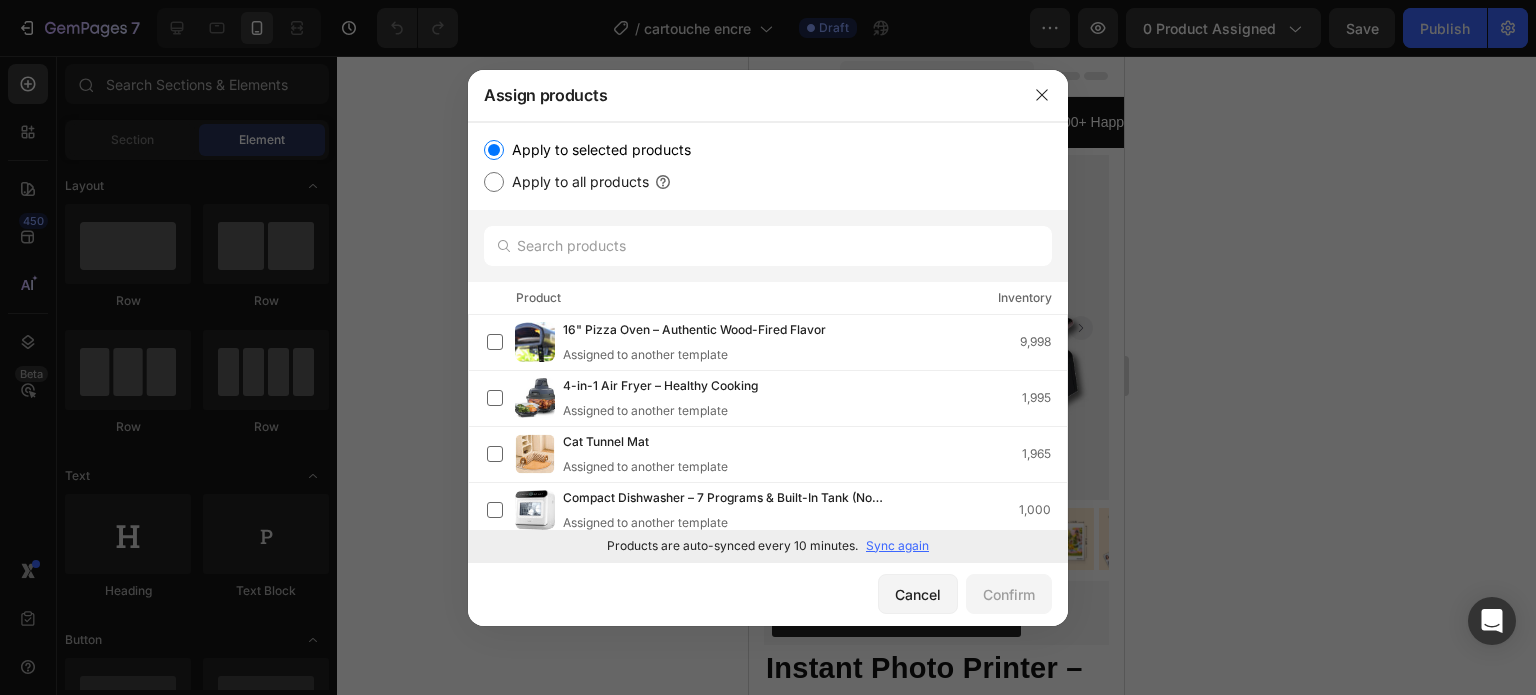 click on "Sync again" at bounding box center (897, 546) 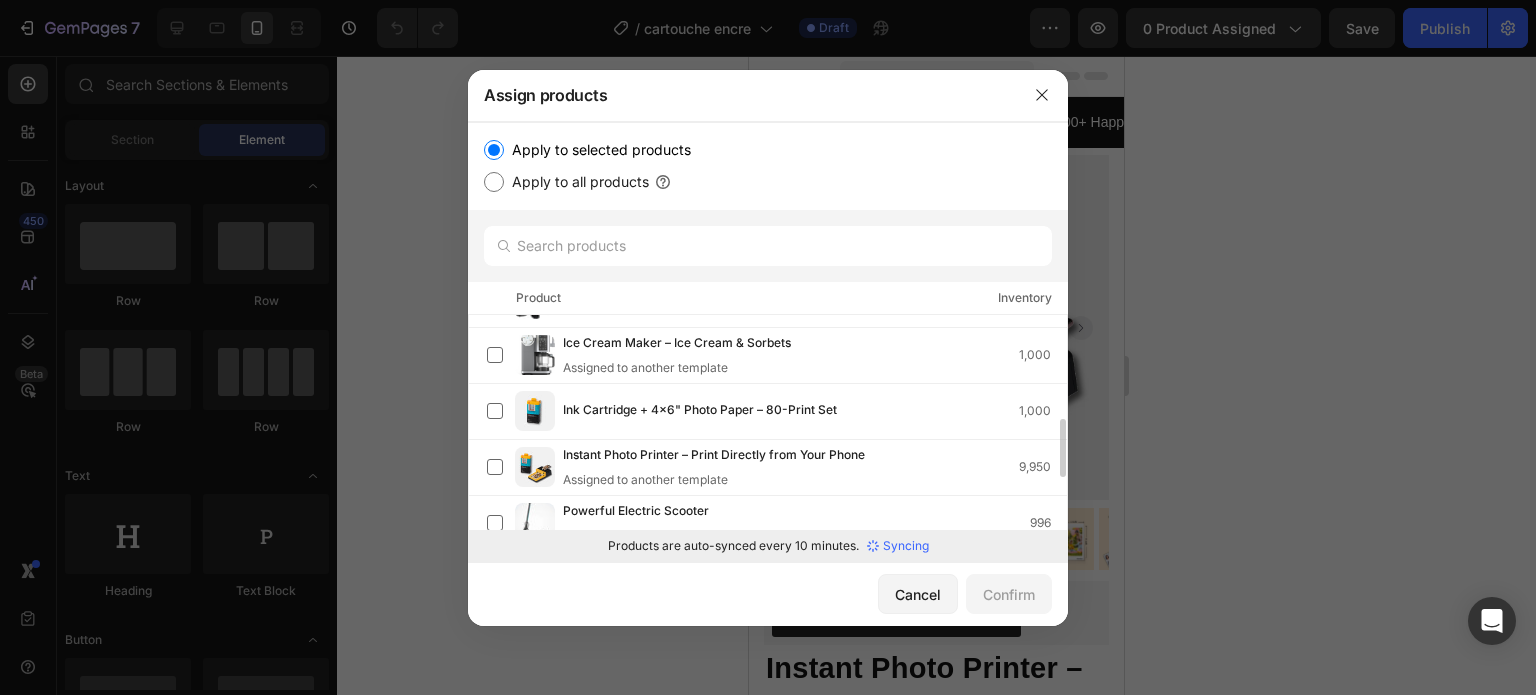 scroll, scrollTop: 388, scrollLeft: 0, axis: vertical 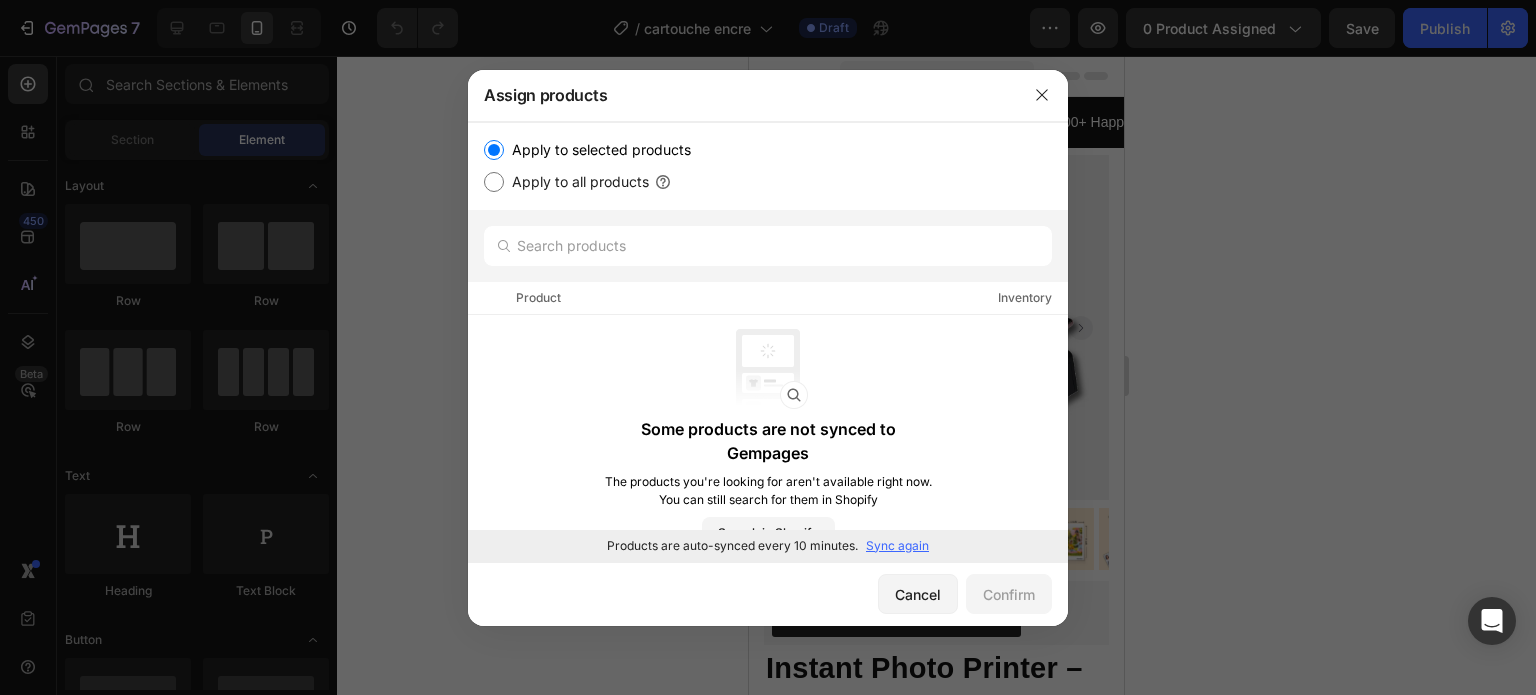 click on "Some products are not synced to Gempages  The products you're looking for aren't available right now. You can still search for them in Shopify  Search in Shopify" at bounding box center [768, 439] 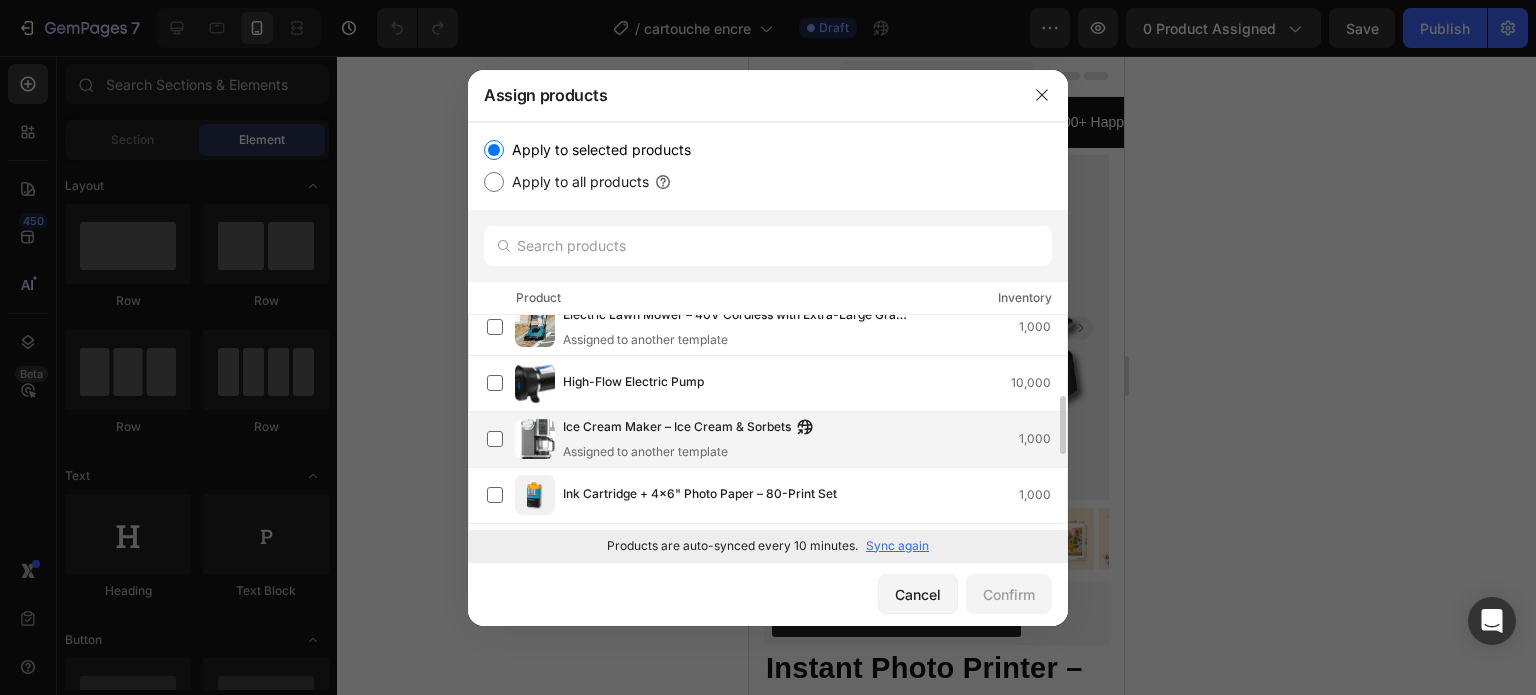 scroll, scrollTop: 367, scrollLeft: 0, axis: vertical 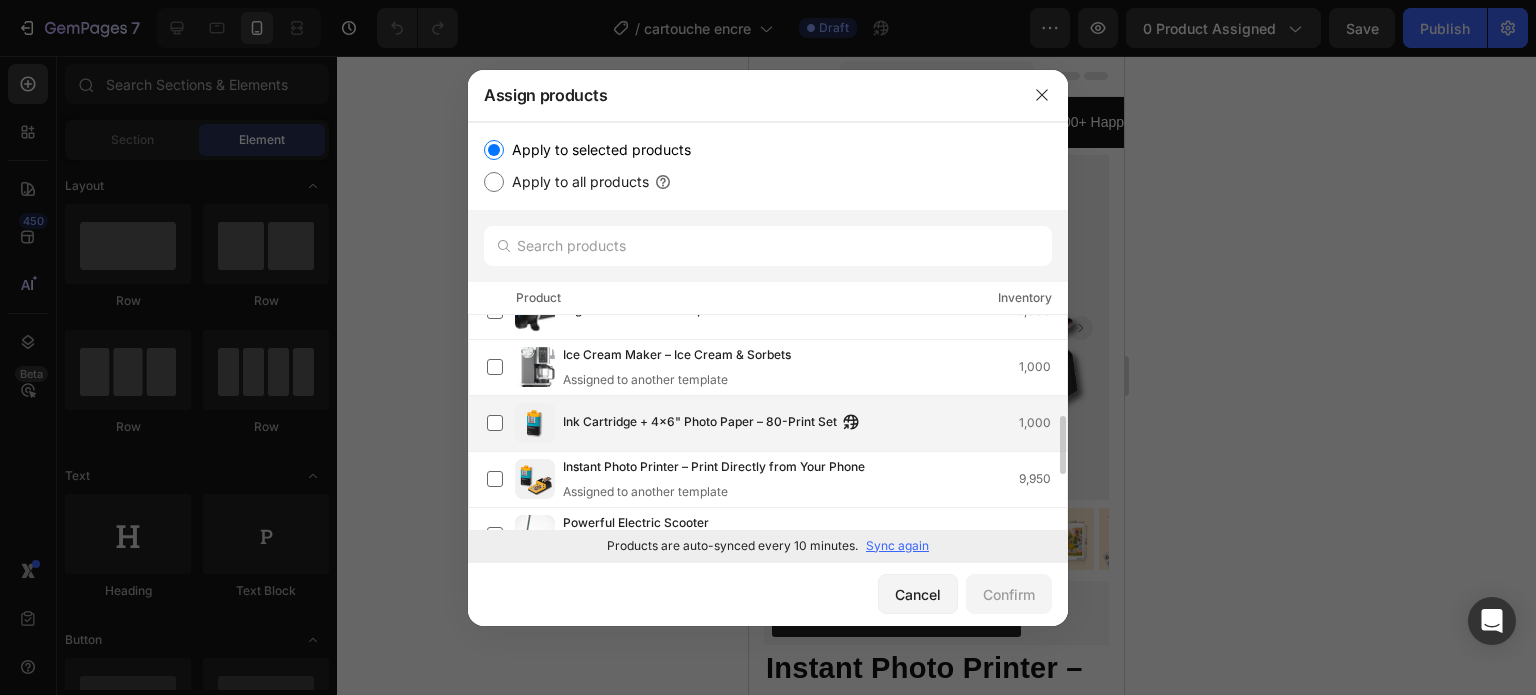 click on "Ink Cartridge + 4x6" Photo Paper – 80-Print Set 1,000" at bounding box center [815, 423] 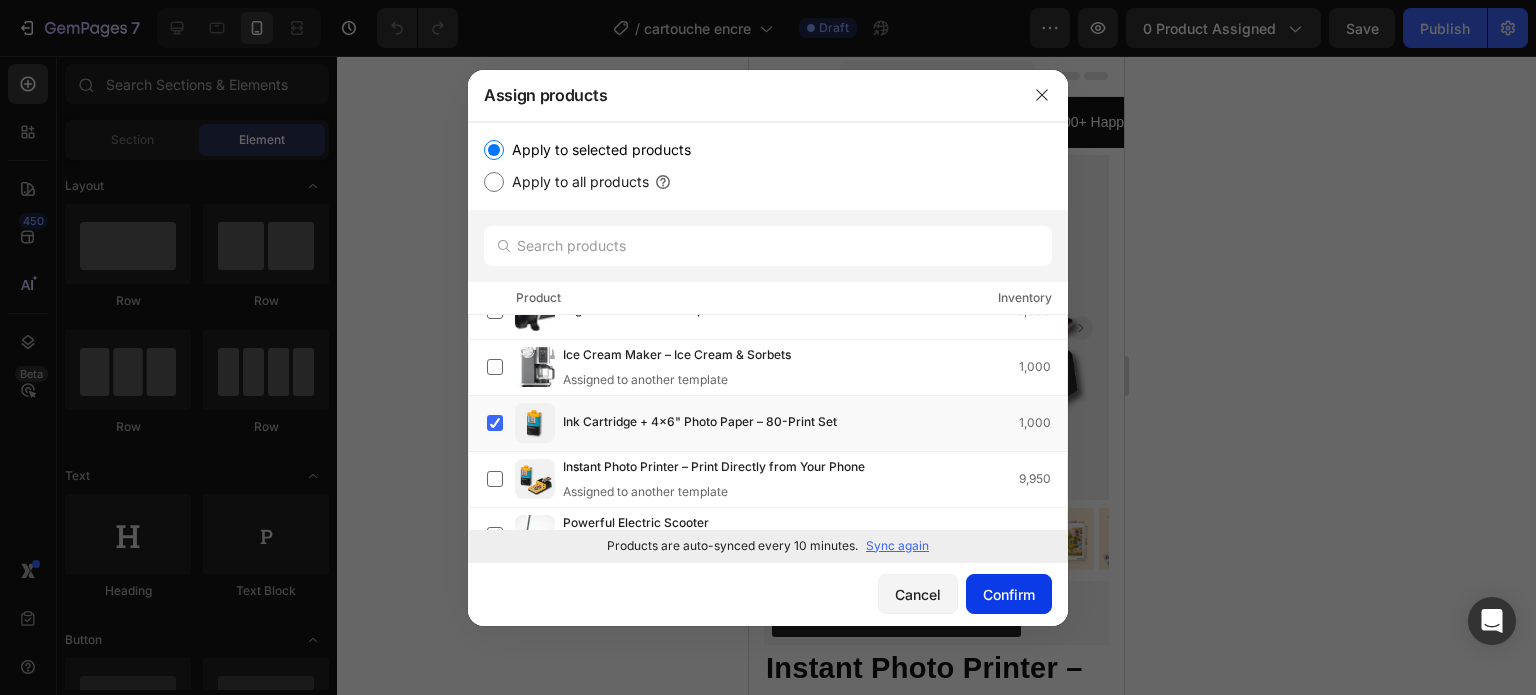 click on "Confirm" at bounding box center (1009, 594) 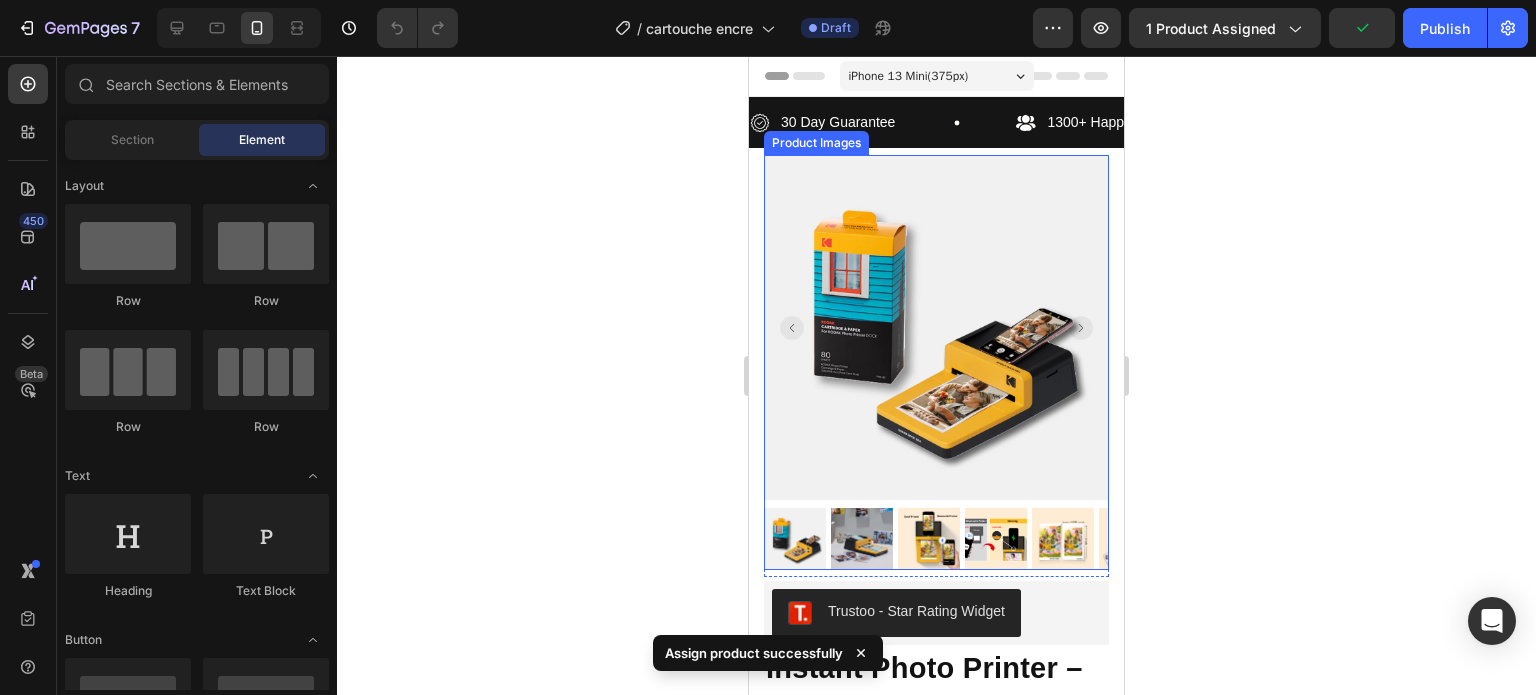 click at bounding box center (936, 327) 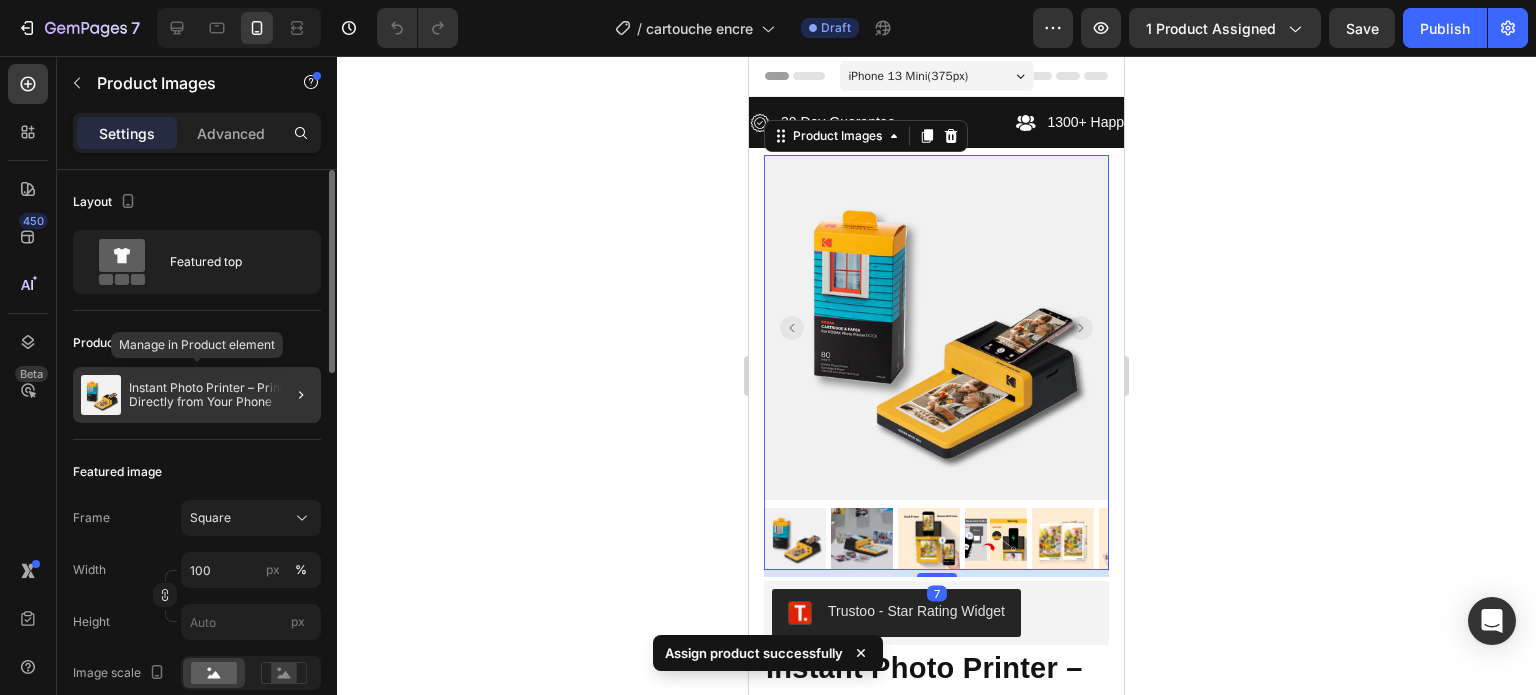 click on "Instant Photo Printer – Print Directly from Your Phone" at bounding box center (221, 395) 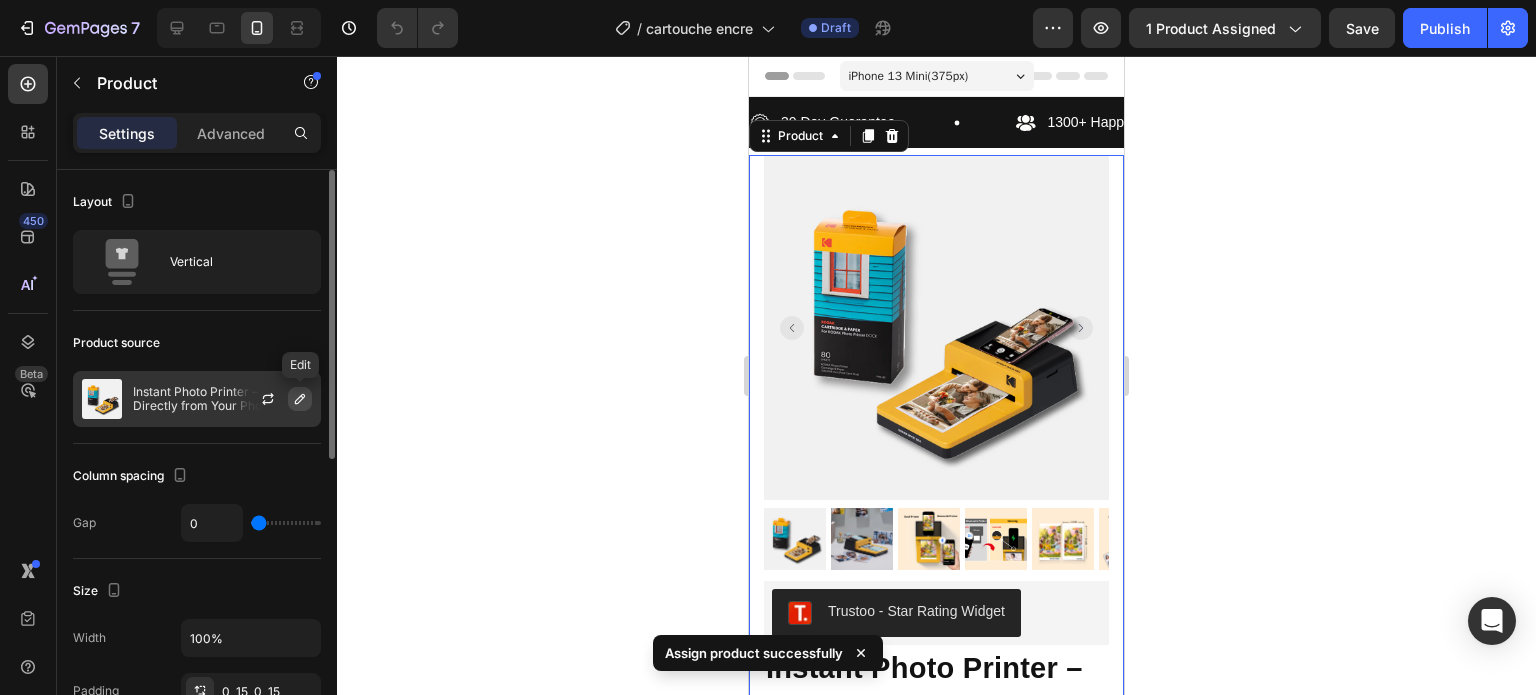 click 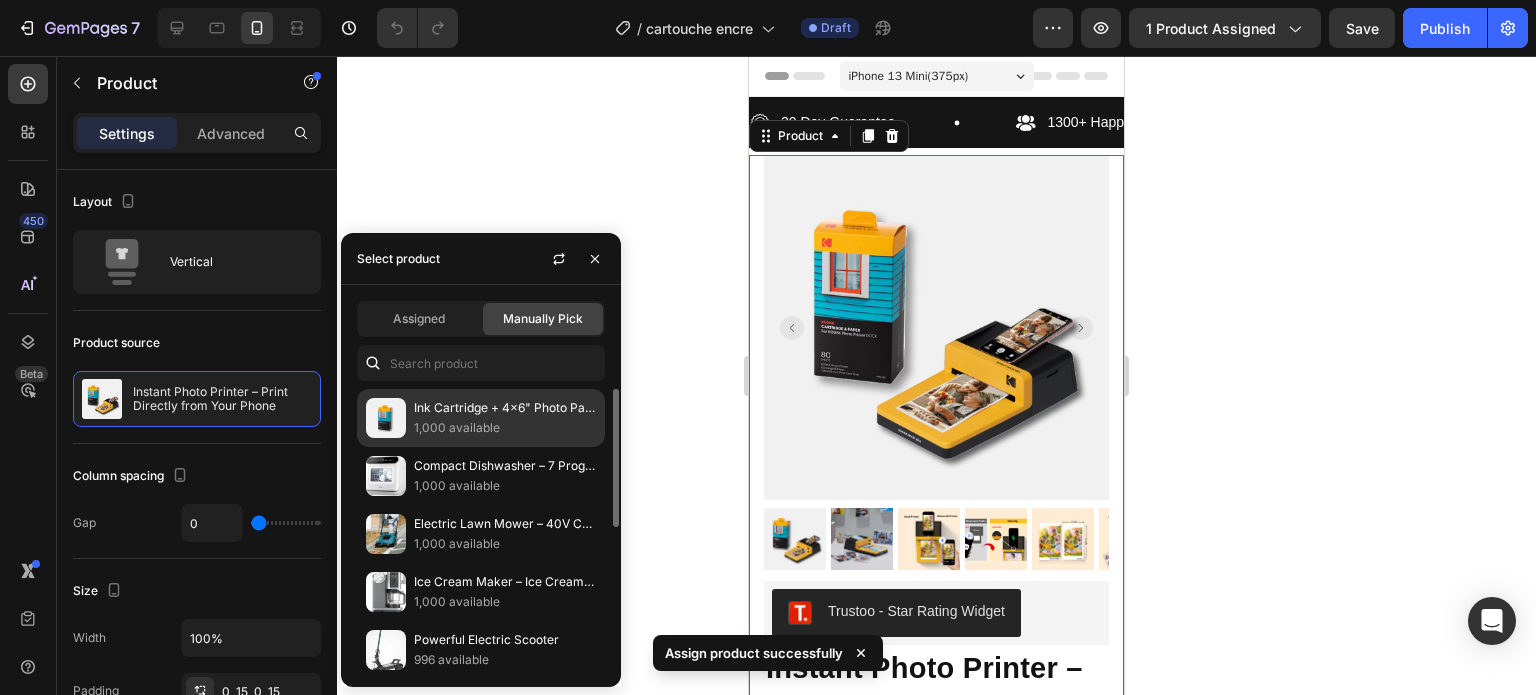 click on "Ink Cartridge + 4x6" Photo Paper – 80-Print Set" at bounding box center [505, 408] 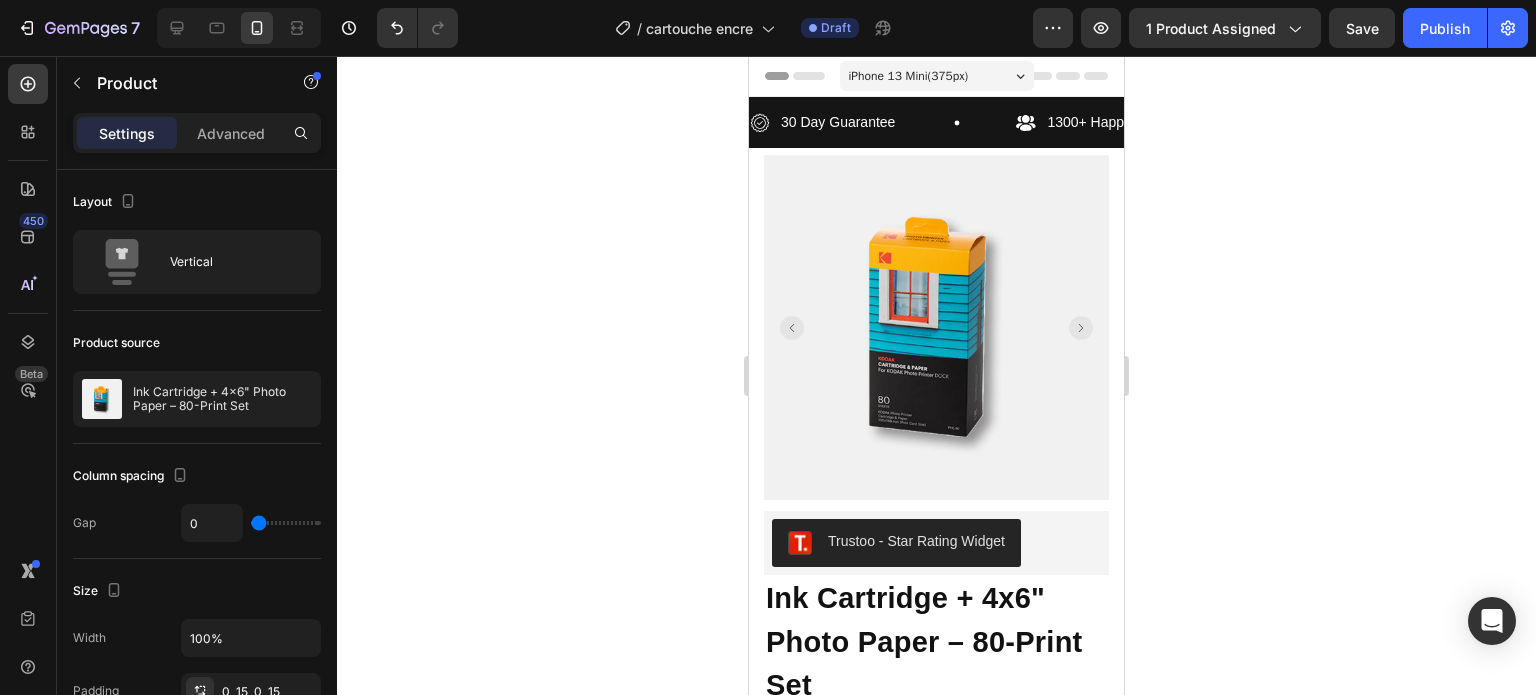 click 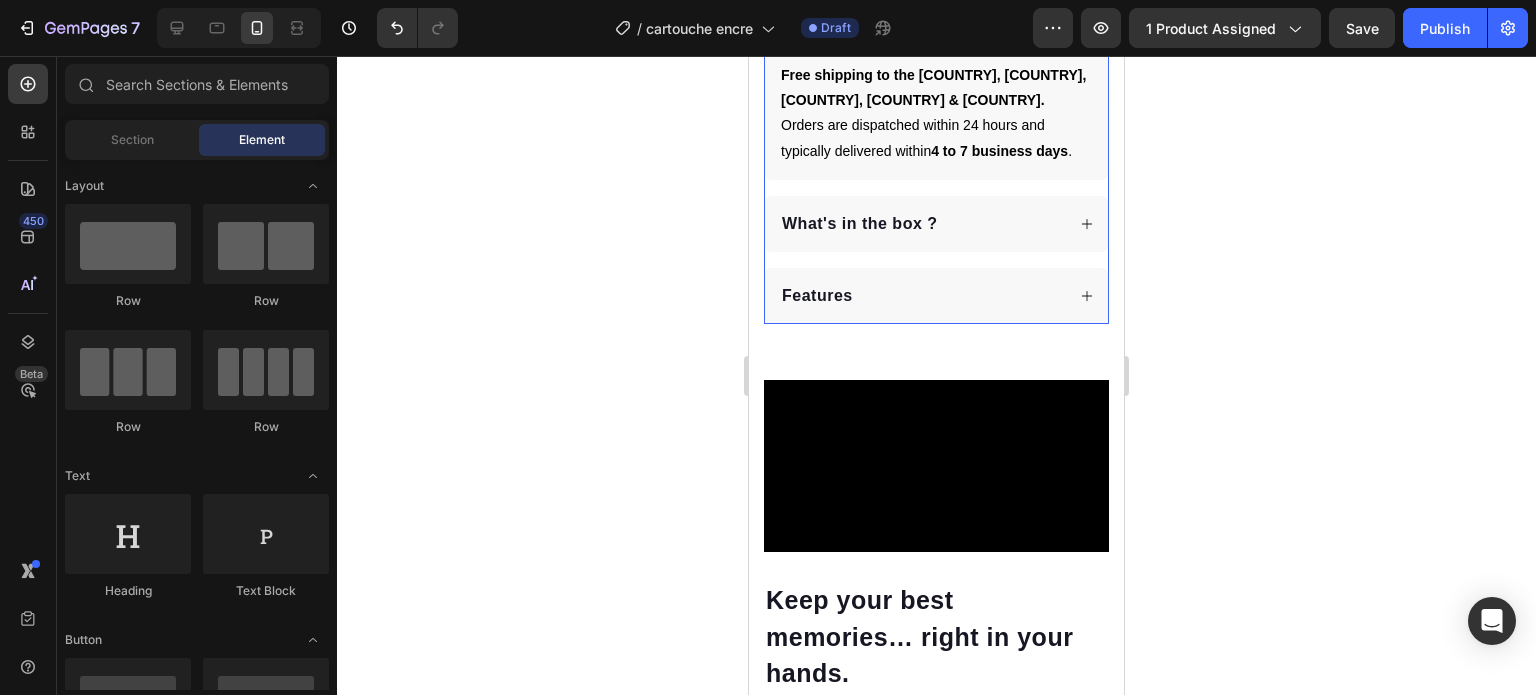 scroll, scrollTop: 1316, scrollLeft: 0, axis: vertical 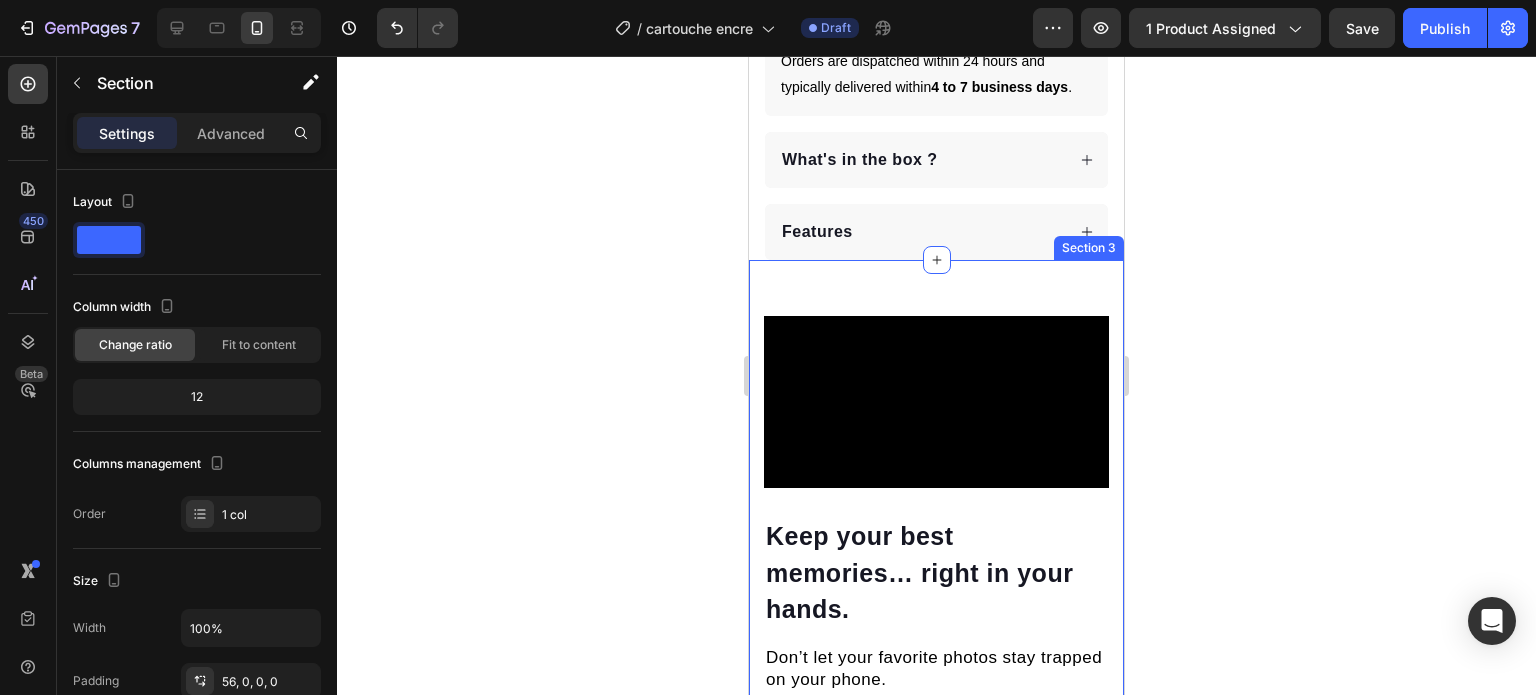 click on "Keep your best memories… right in your hands. Heading Don’t let your favorite photos stay trapped on your phone. With this instant photo printer, you can capture the moment, print it via Bluetooth in seconds, and turn every memory into something you can actually hold. Text block Row Image Video Row Section 3" at bounding box center (936, 542) 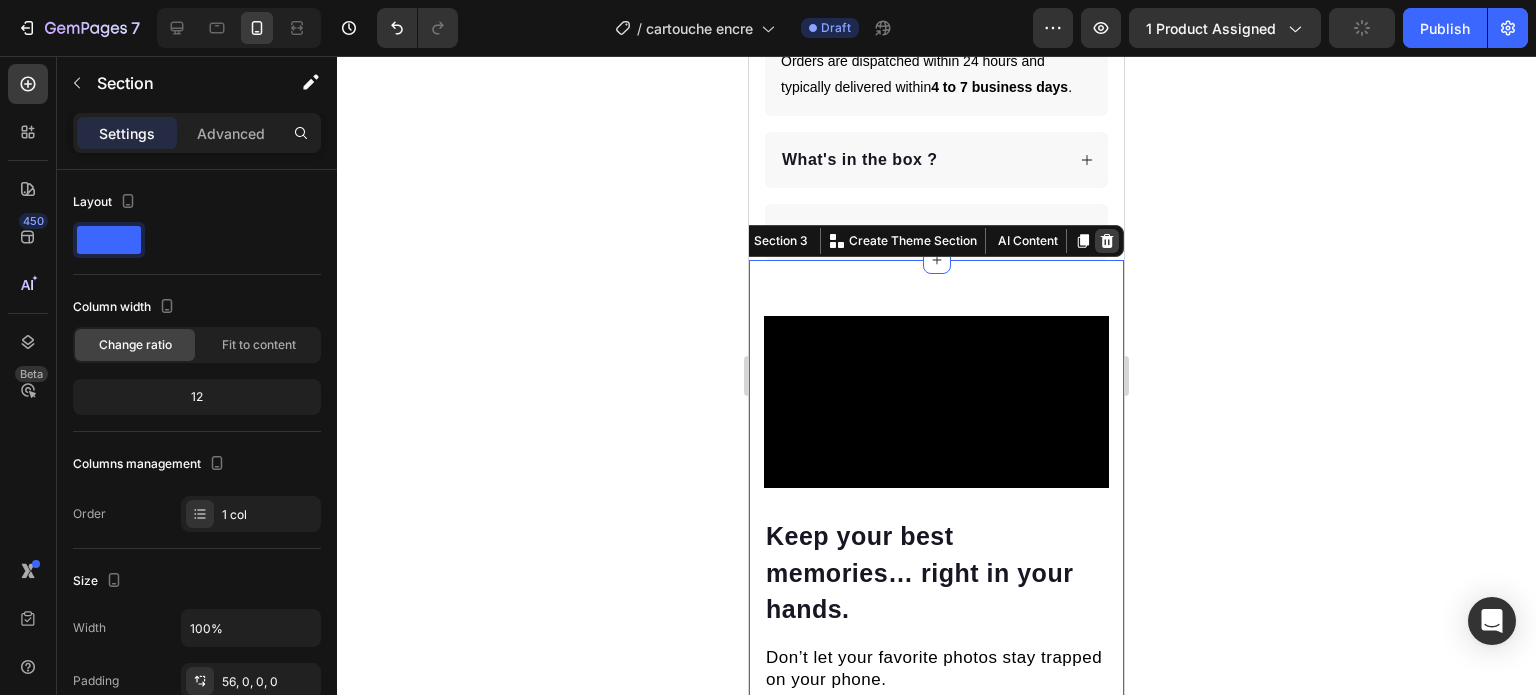 click at bounding box center (1107, 241) 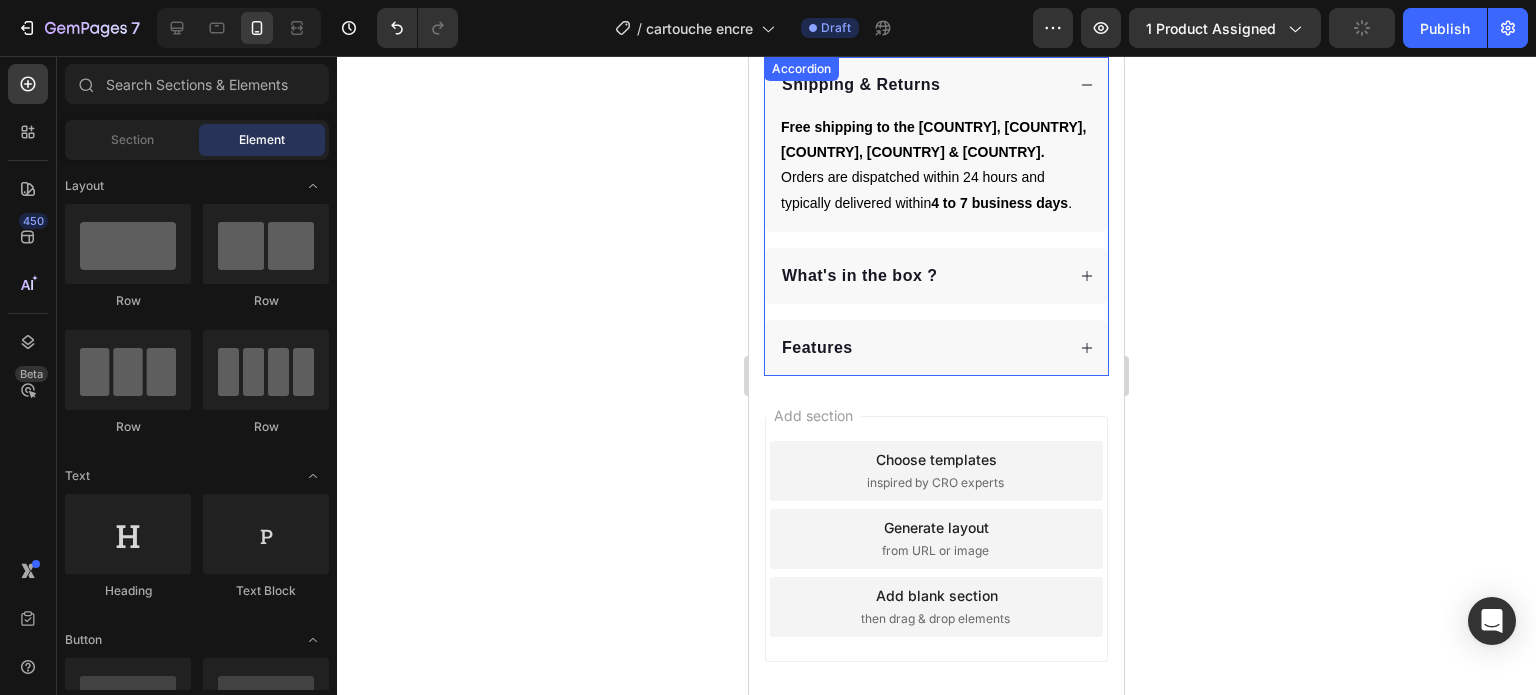 click on "Trustoo Ink Cartridge + 4x6" Photo Paper – 80-Print Set Product Title Ultralight Carbon Helmet Integrated Bluetooth 100% Satisfaction or Your Money Back Item list Bestseller 2025 Product Badge Print your photos directly from your phone Bluetooth connection in just seconds 100% Satisfaction or Your Money Back Item list Kaching Bundles Kaching Bundles Image Still in stock – Delivery within 4 to 7 business days Text Block Advanced List Add to cart Product Cart Button Image Icon Icon Icon Icon Icon Icon List "We used it all summer to print our vacation memories… it’s honestly a joy! With just two taps on the phone, the photos come out instantly. So simple and quick." Text Block
Icon [FIRST] [LAST] – Verified Buyer Text Block Row Row
Shipping & Returns Free shipping to the [COUNTRY], [COUNTRY], [COUNTRY], [COUNTRY] & [COUNTRY]. Orders are dispatched within 24 hours and typically delivered within 4 to 7 business days . Text Block Row" at bounding box center (936, -335) 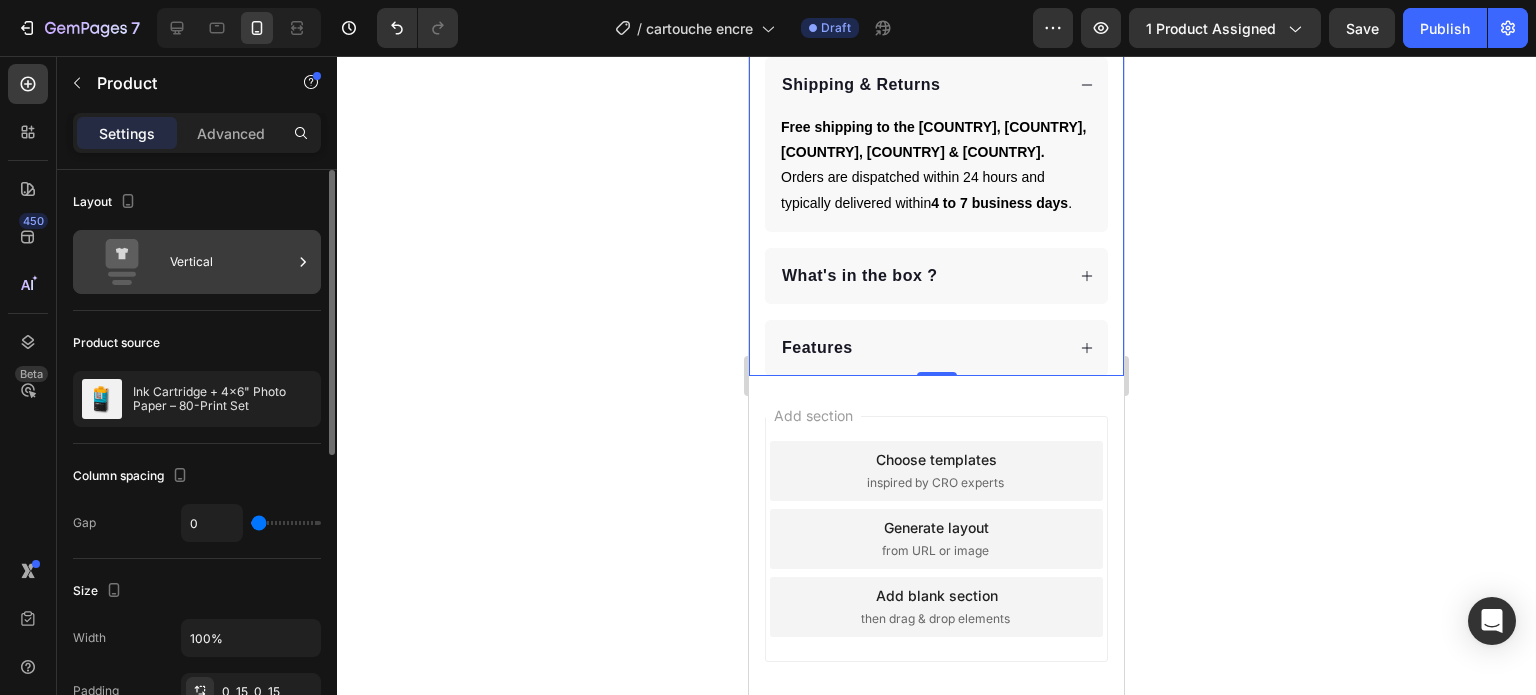 click on "Vertical" at bounding box center [231, 262] 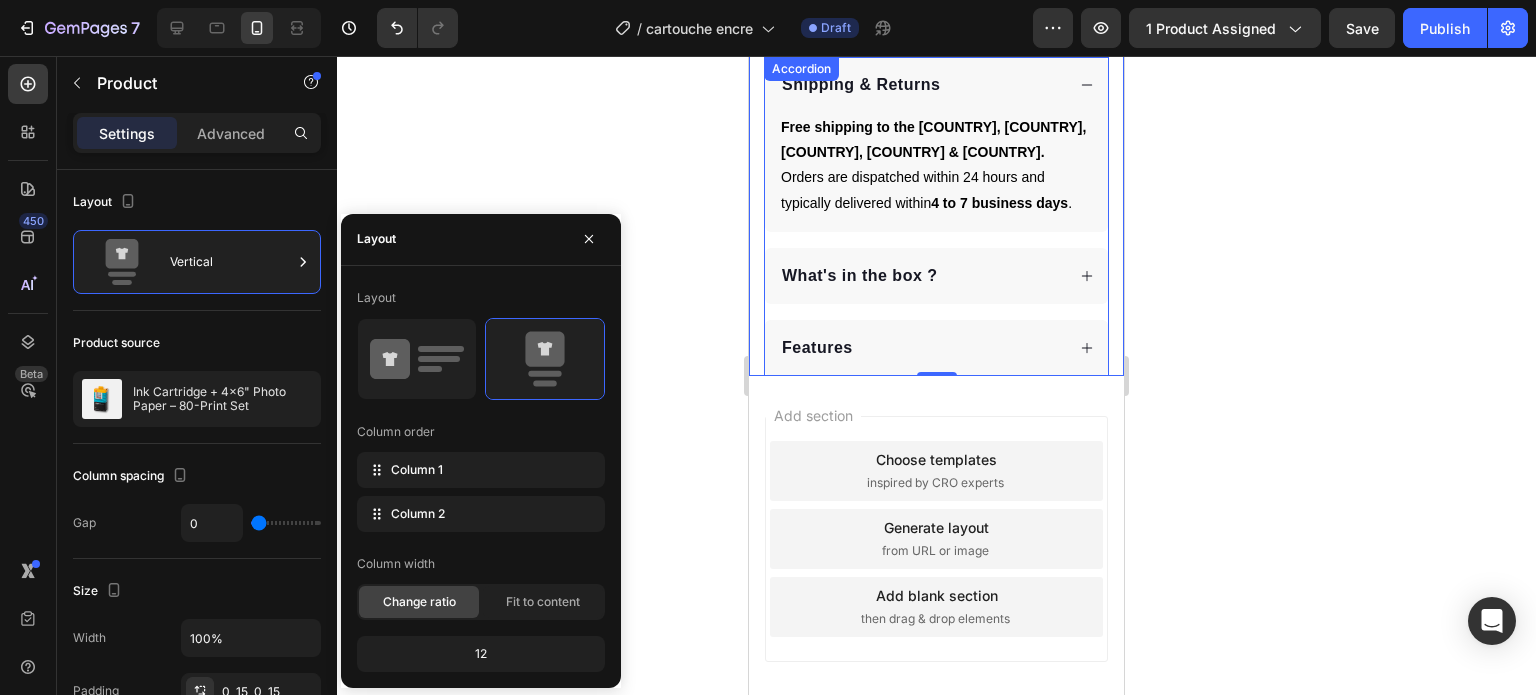 click on "What's in the box ?" at bounding box center [936, 276] 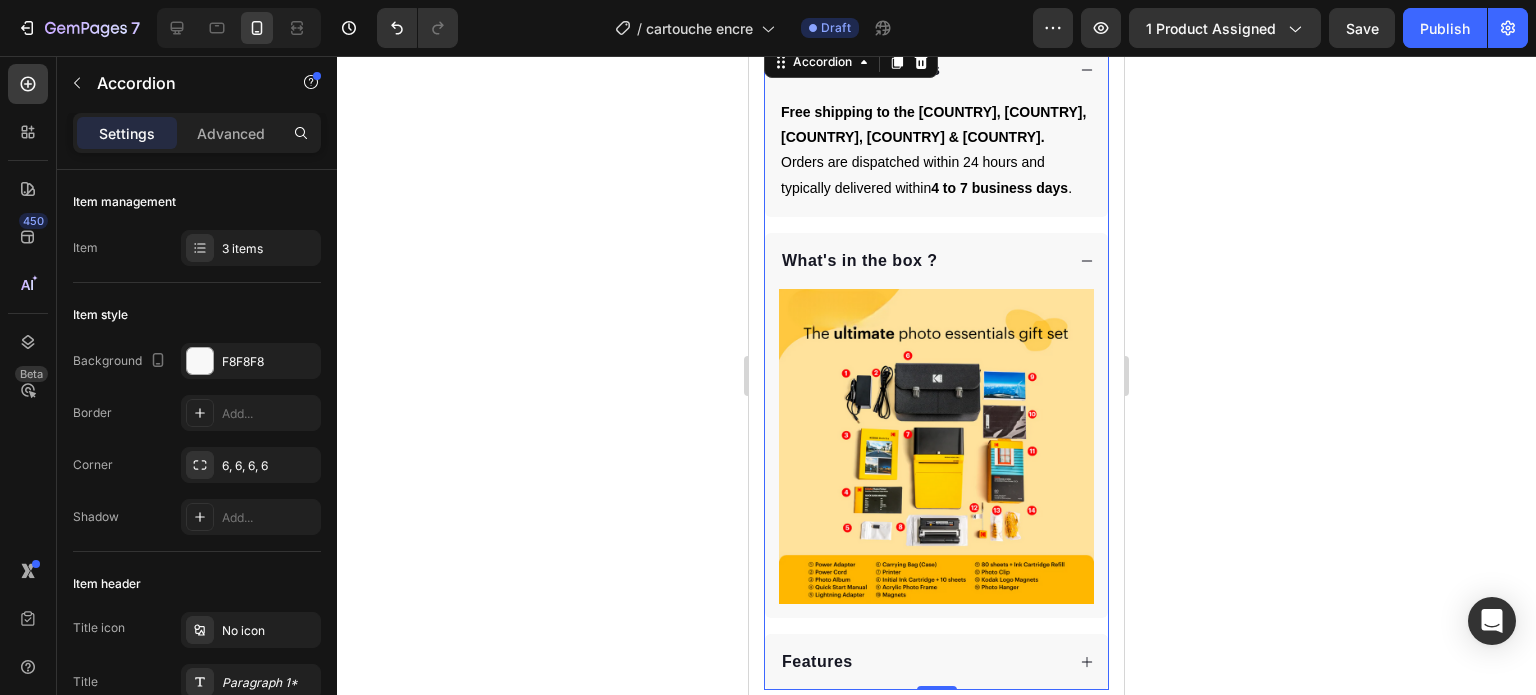 scroll, scrollTop: 1316, scrollLeft: 0, axis: vertical 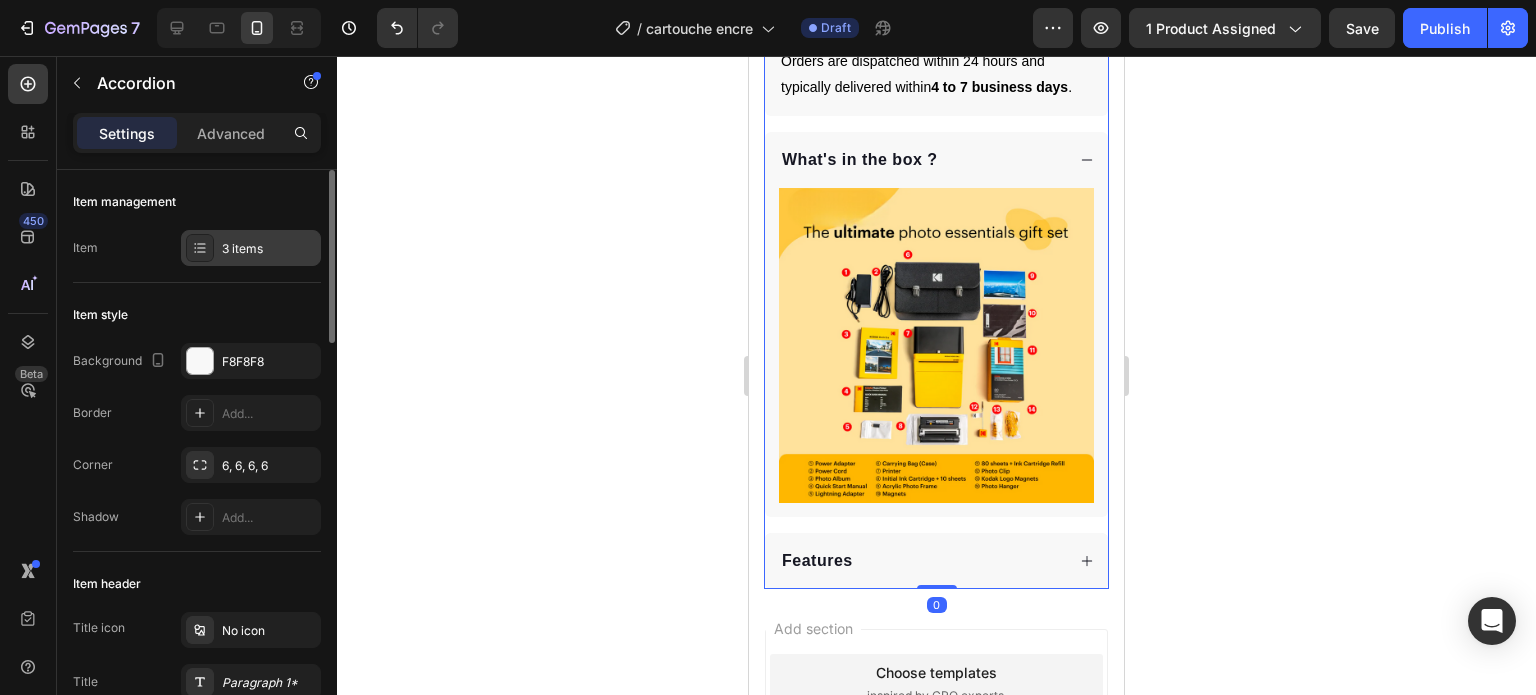 click on "3 items" at bounding box center (251, 248) 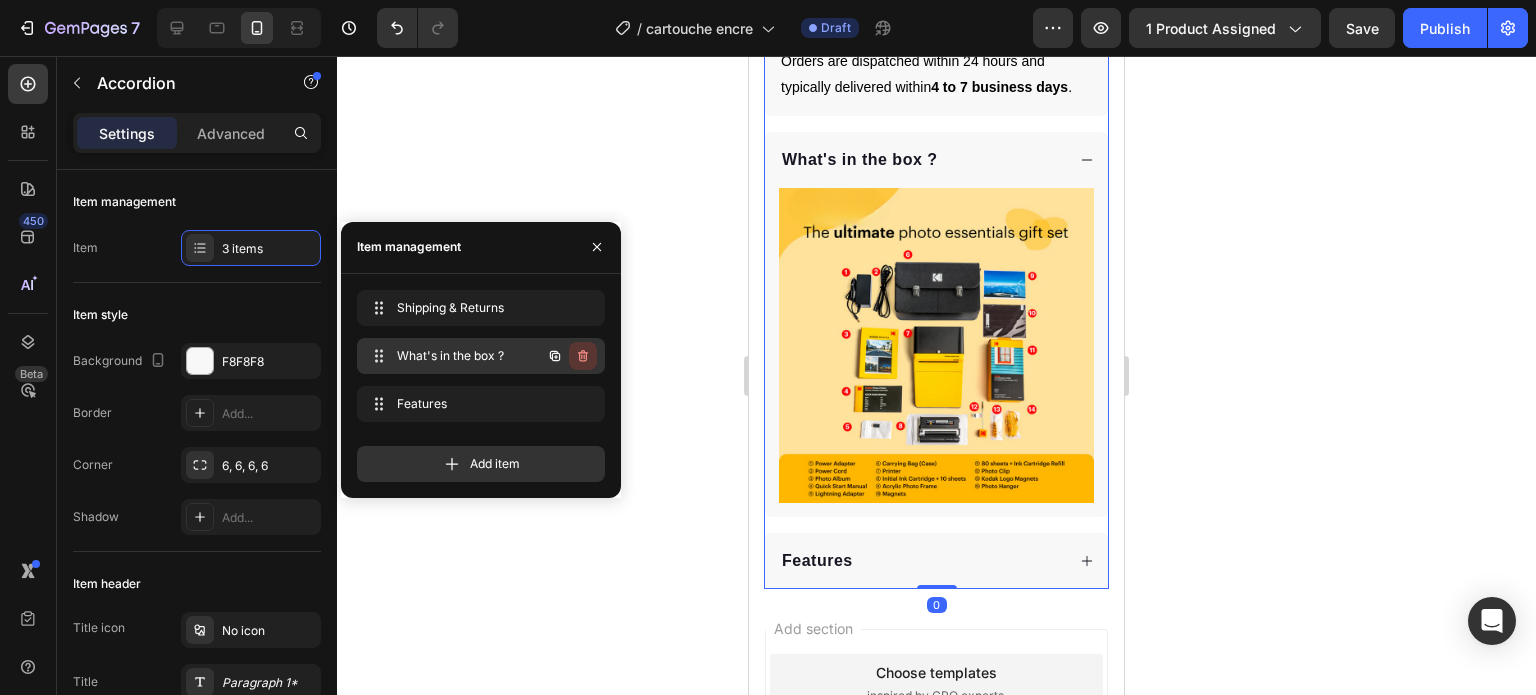 click 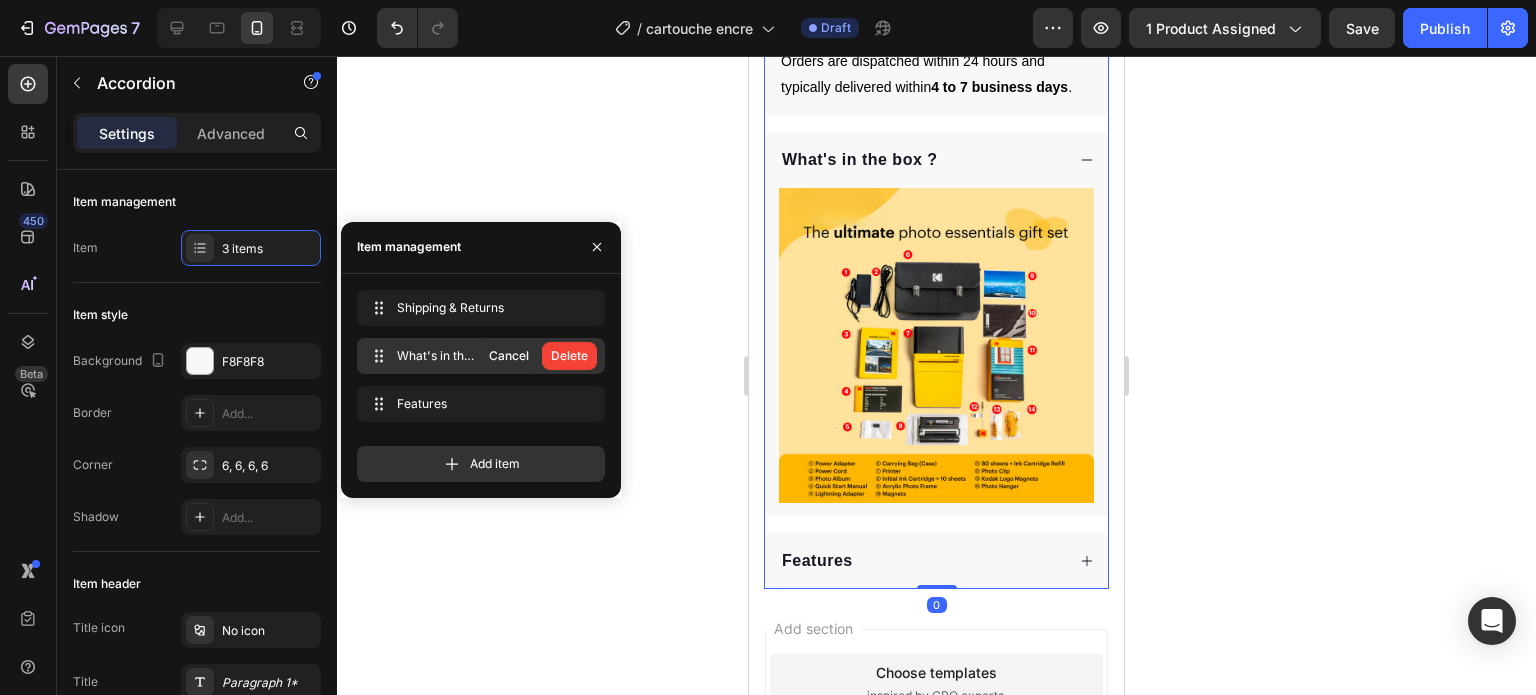 click on "Delete" at bounding box center (569, 356) 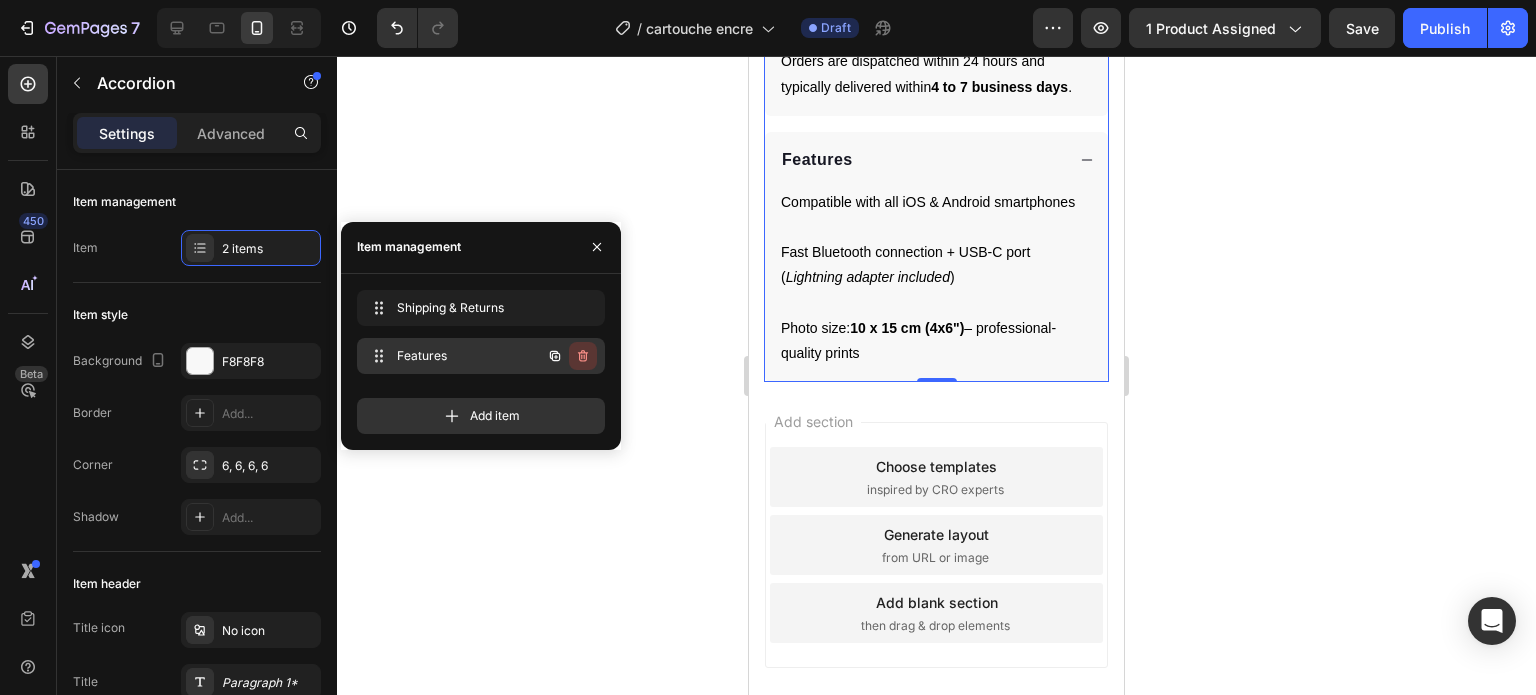 click 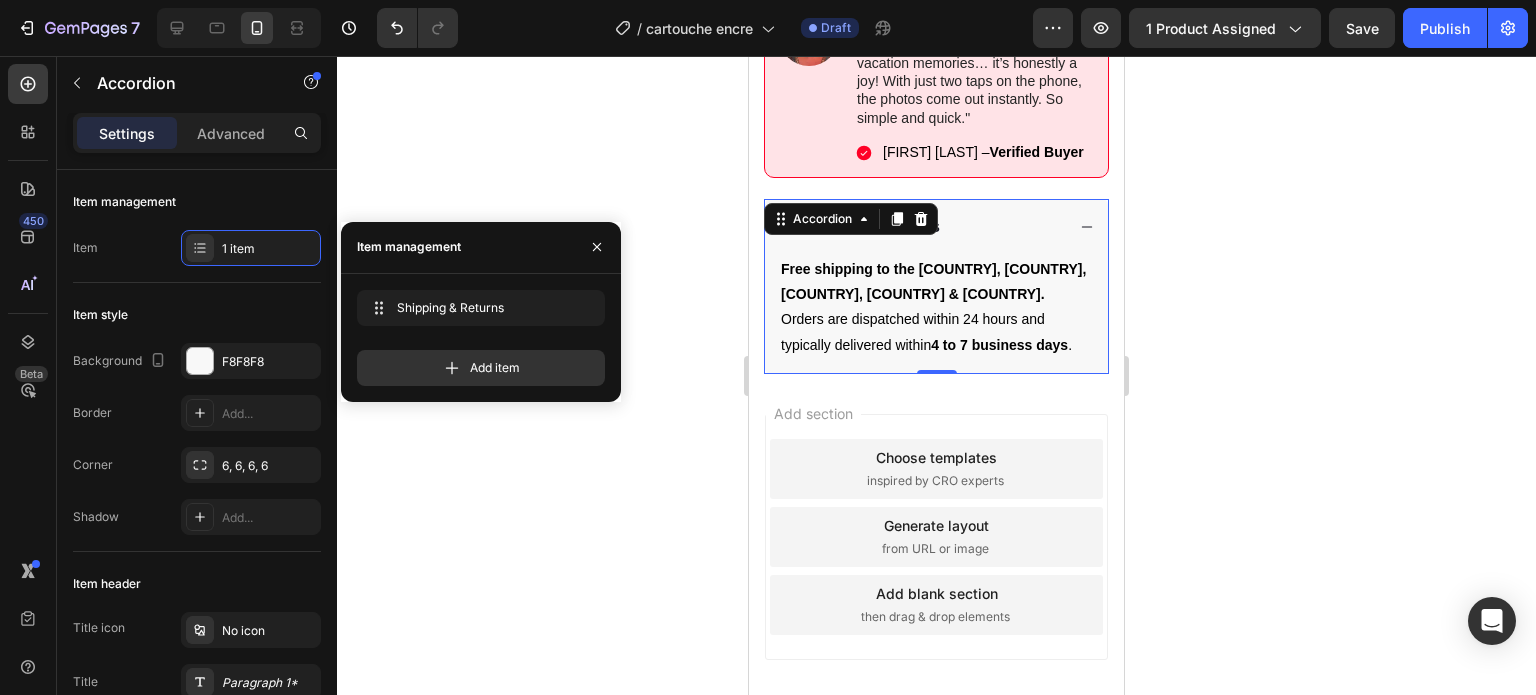 click 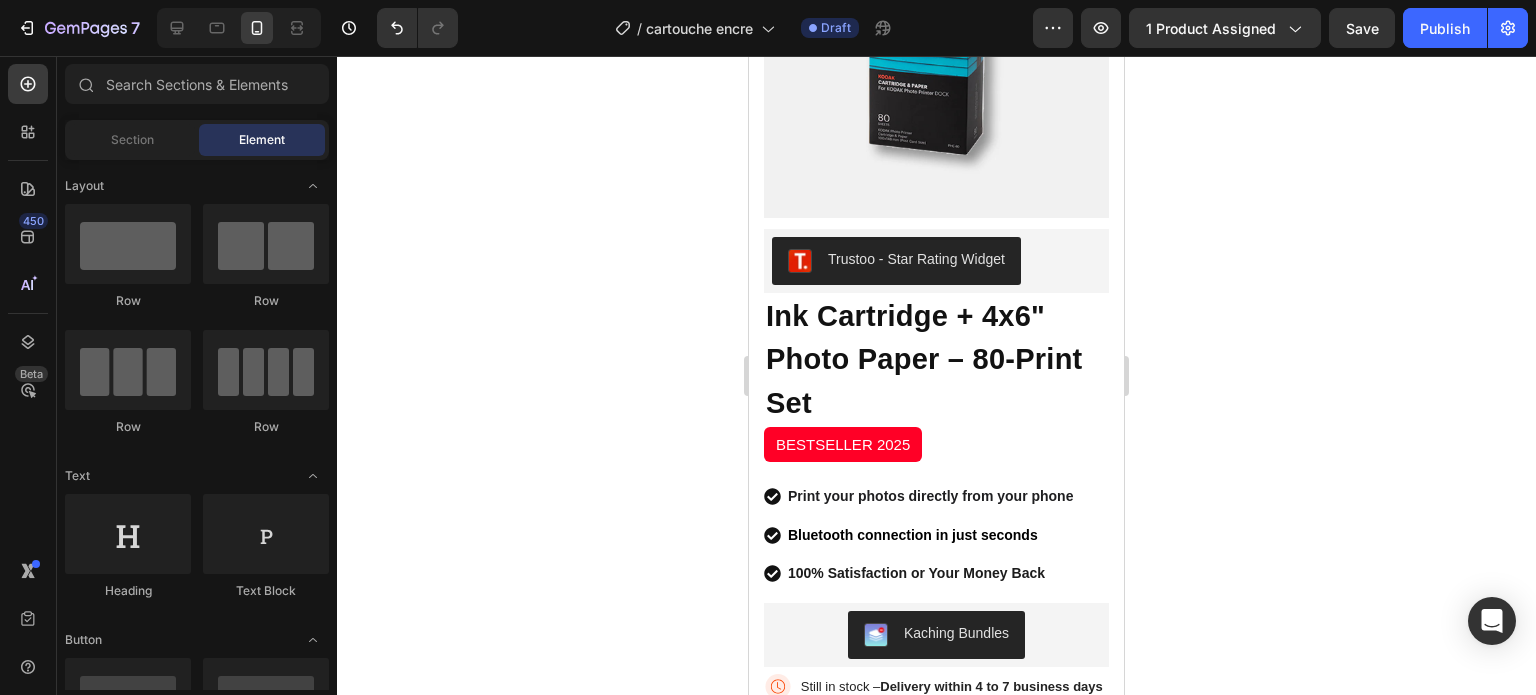 scroll, scrollTop: 0, scrollLeft: 0, axis: both 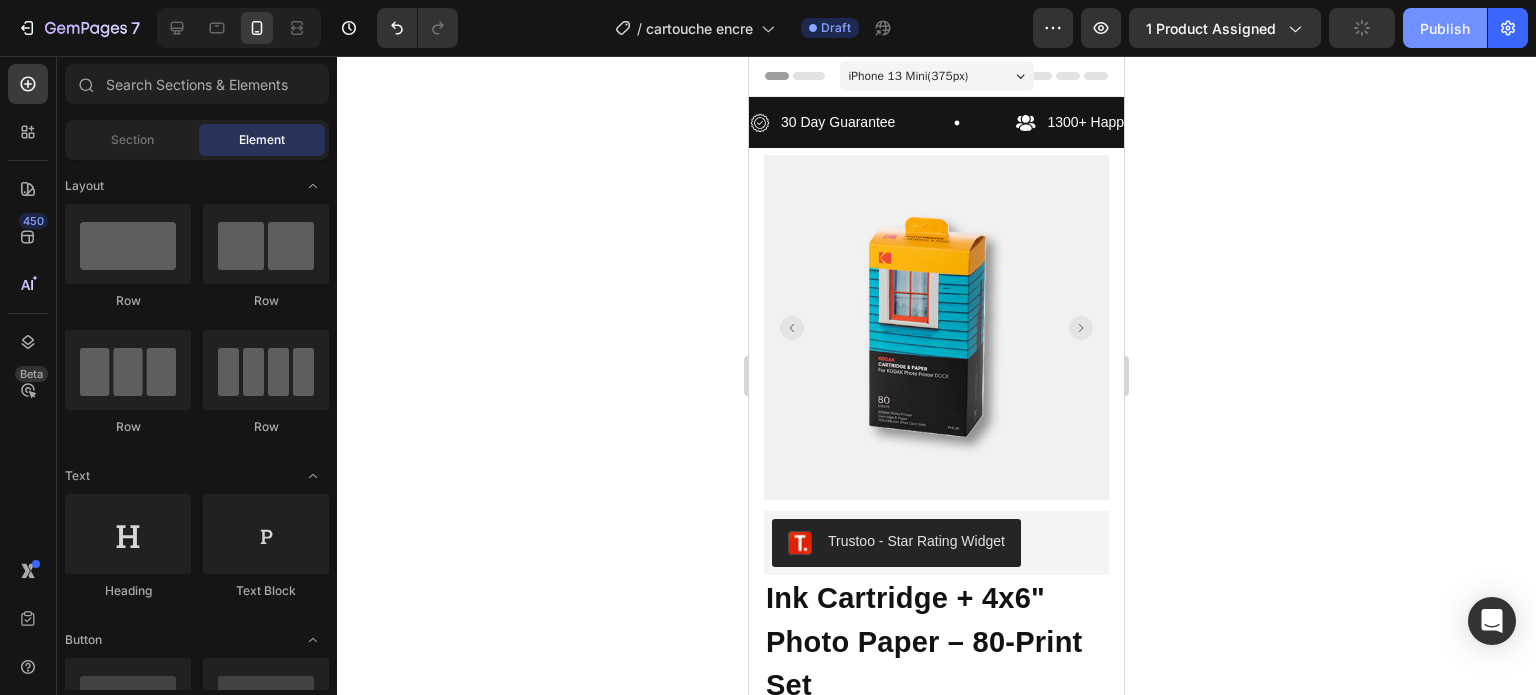 click on "Publish" at bounding box center (1445, 28) 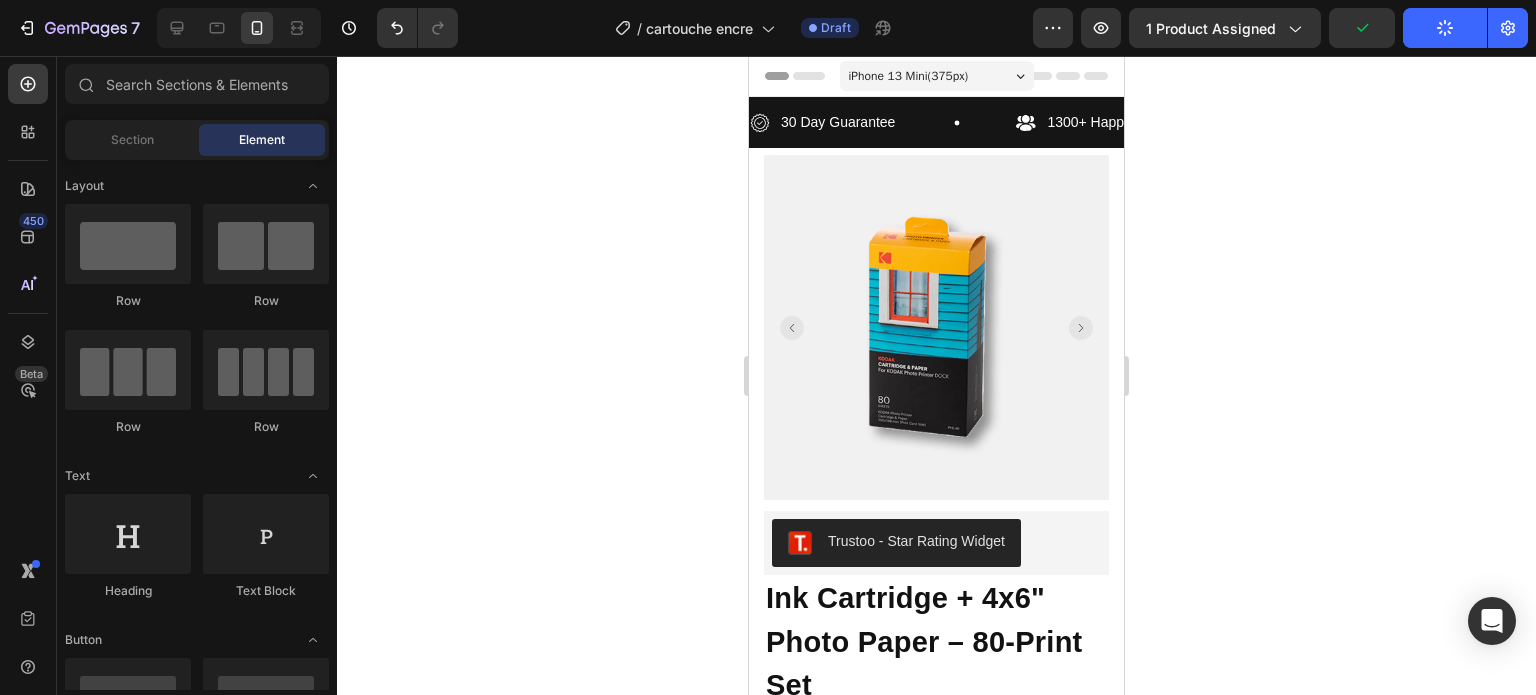 type 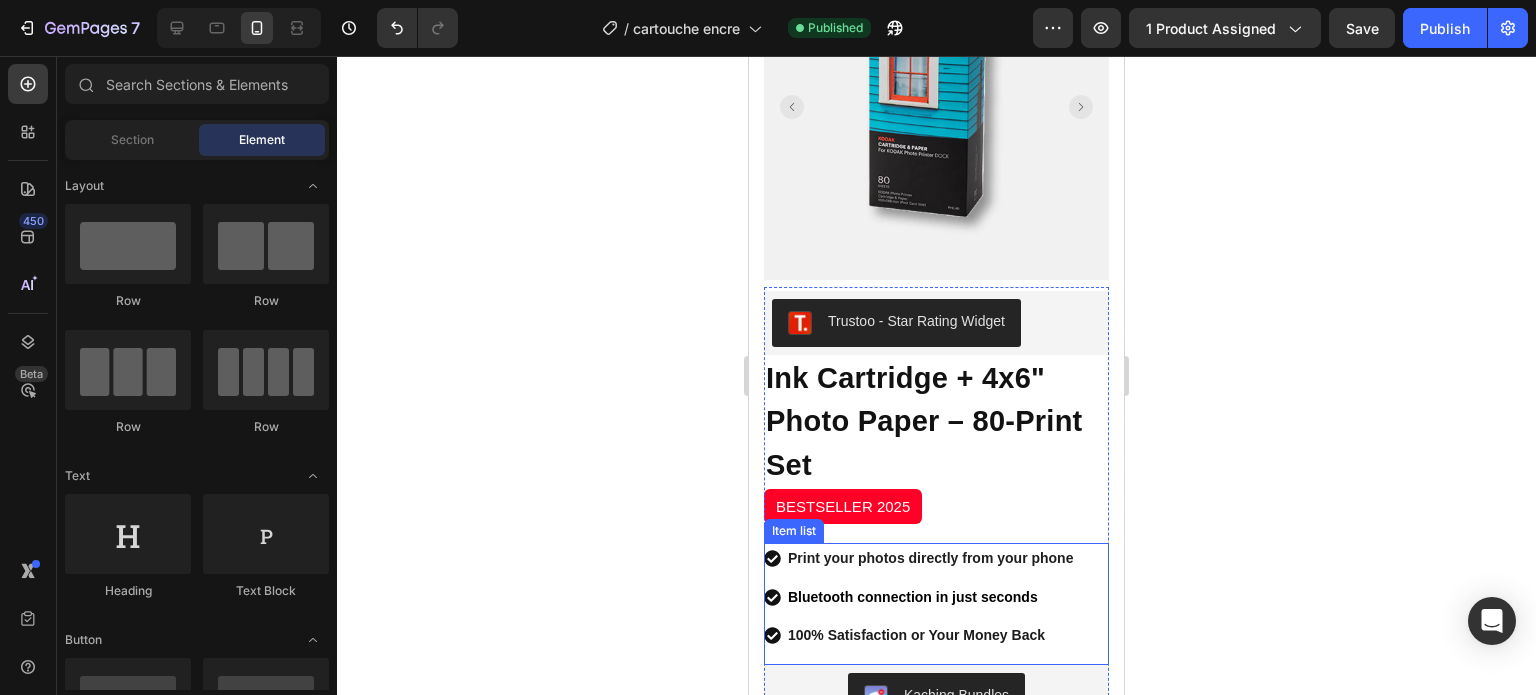 scroll, scrollTop: 170, scrollLeft: 0, axis: vertical 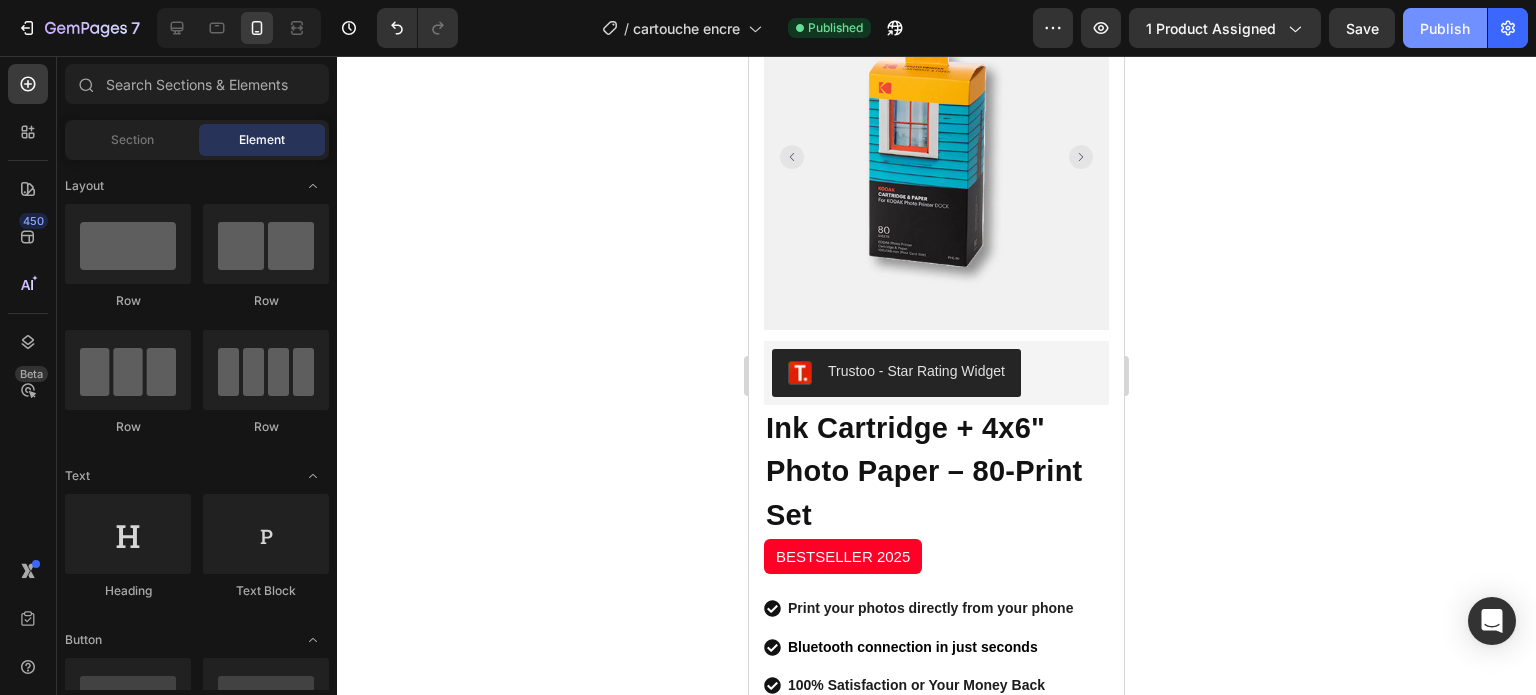 click on "Publish" at bounding box center (1445, 28) 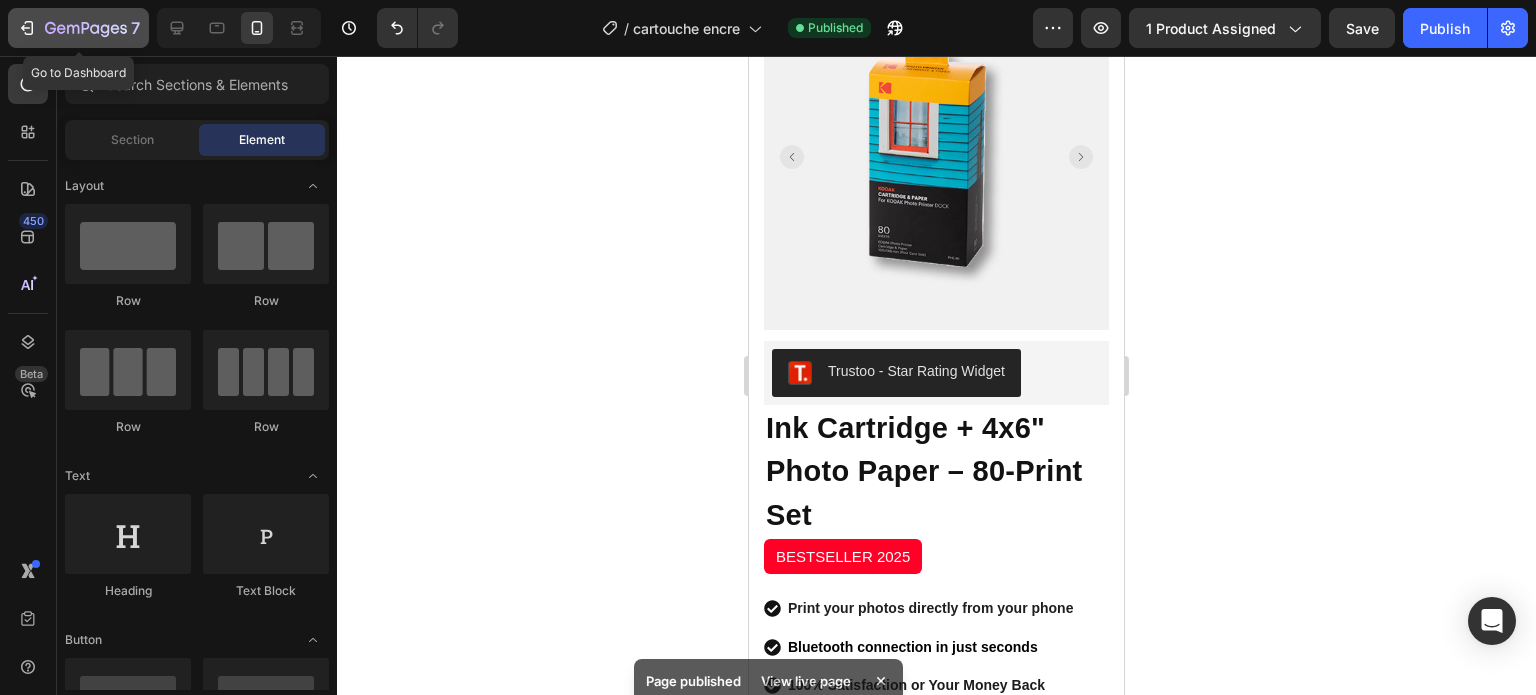 click on "7" 